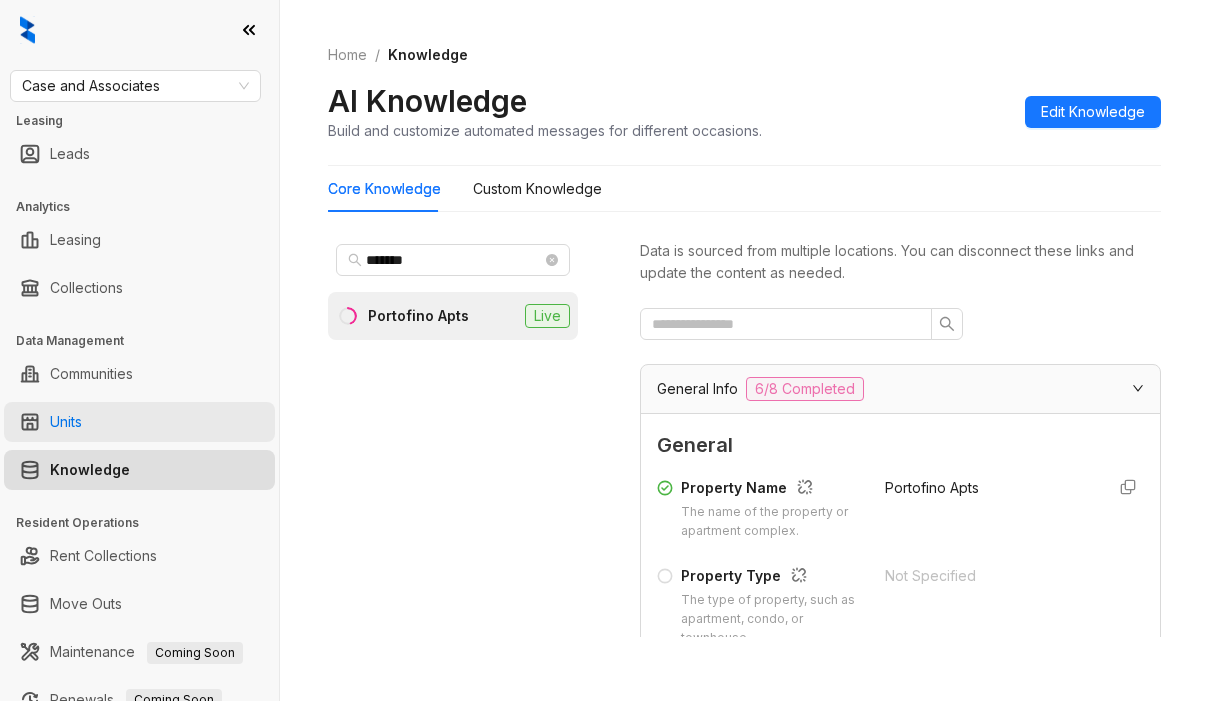 scroll, scrollTop: 0, scrollLeft: 0, axis: both 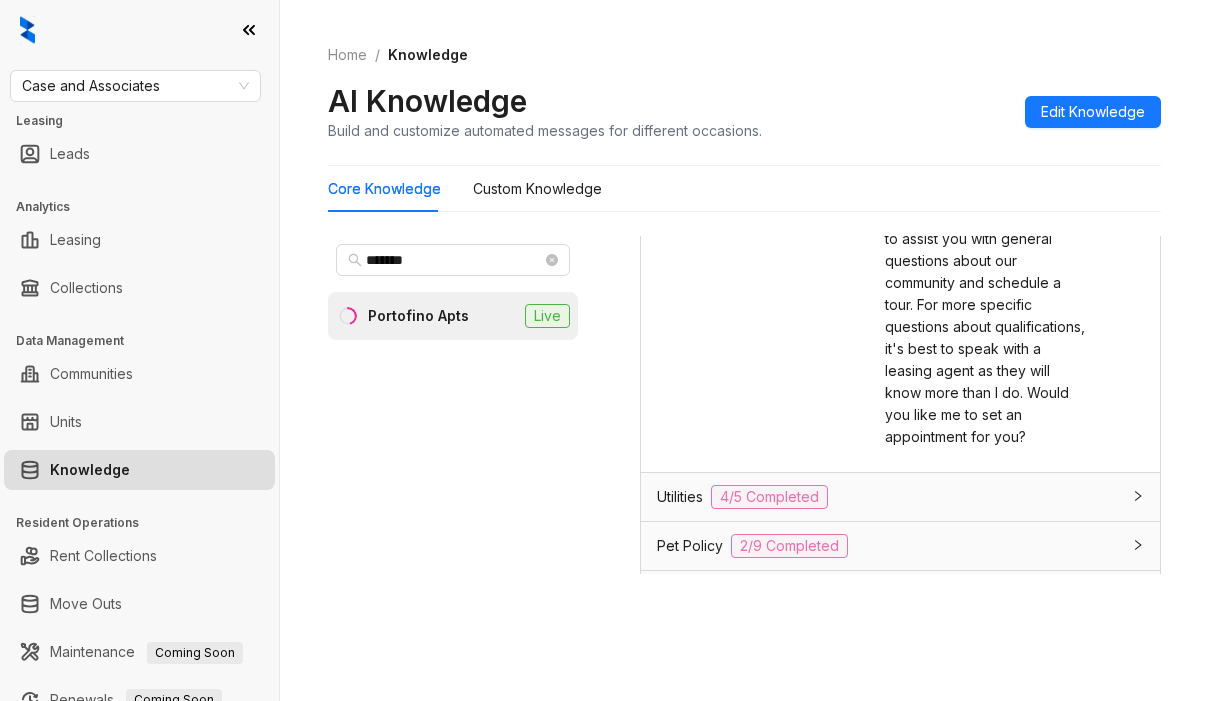 click on "Kelsey Response The response Kelsey should give about Section 8 and vouchers" at bounding box center [759, 239] 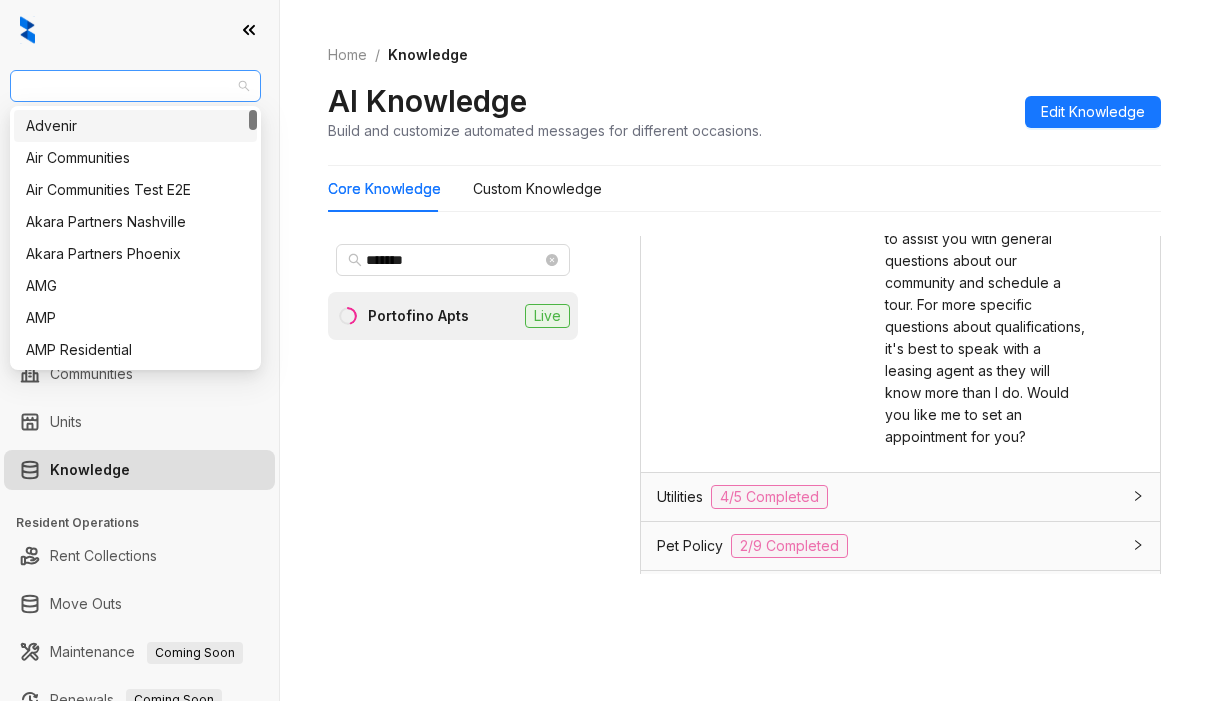 drag, startPoint x: 184, startPoint y: 79, endPoint x: 18, endPoint y: 79, distance: 166 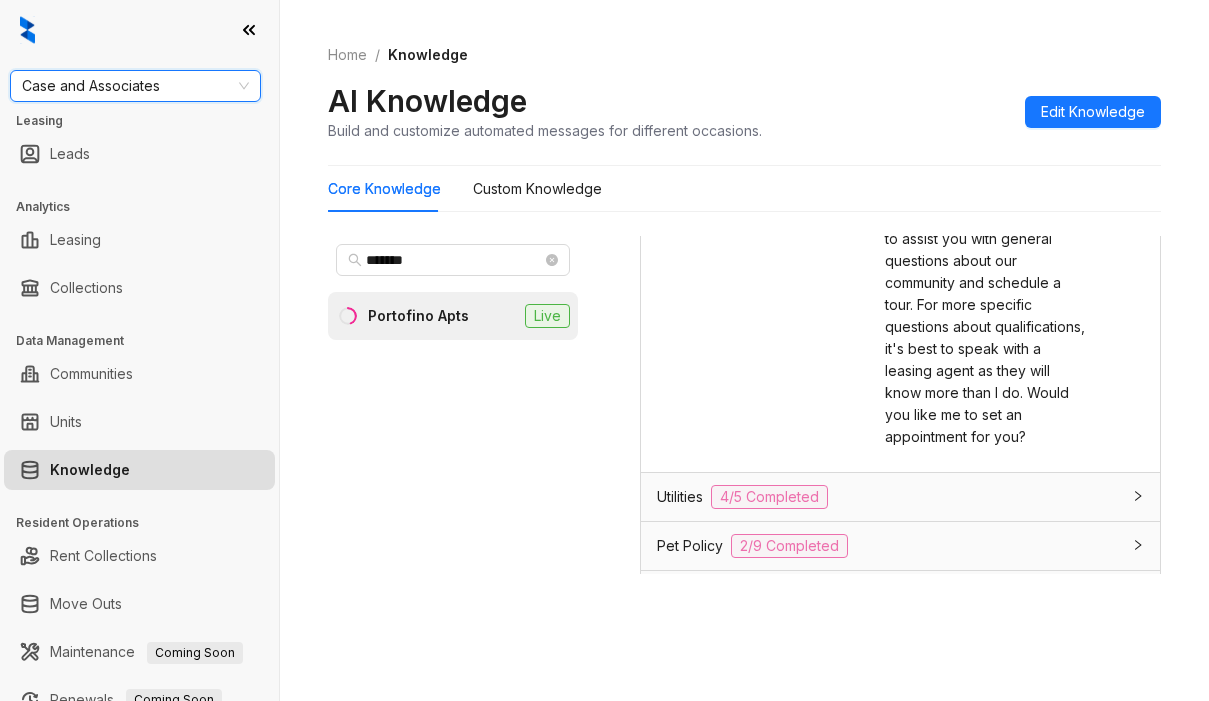 click on "Case and Associates" at bounding box center [135, 86] 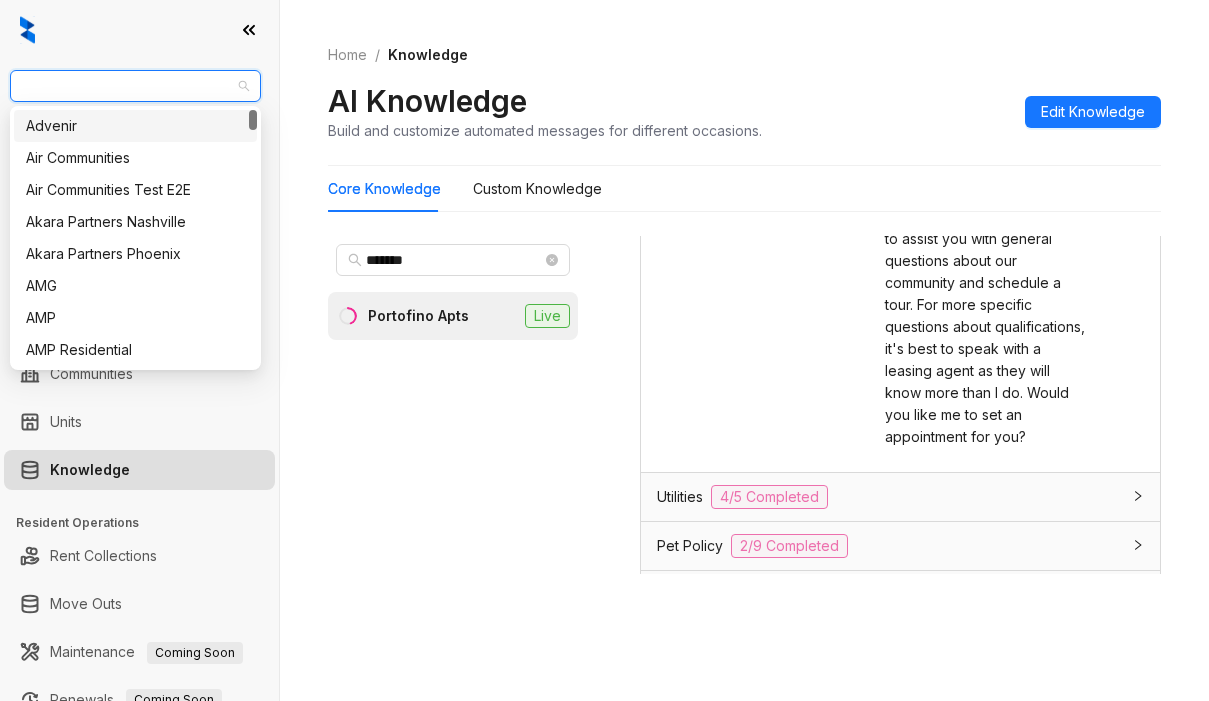 drag, startPoint x: 187, startPoint y: 82, endPoint x: -28, endPoint y: 75, distance: 215.11392 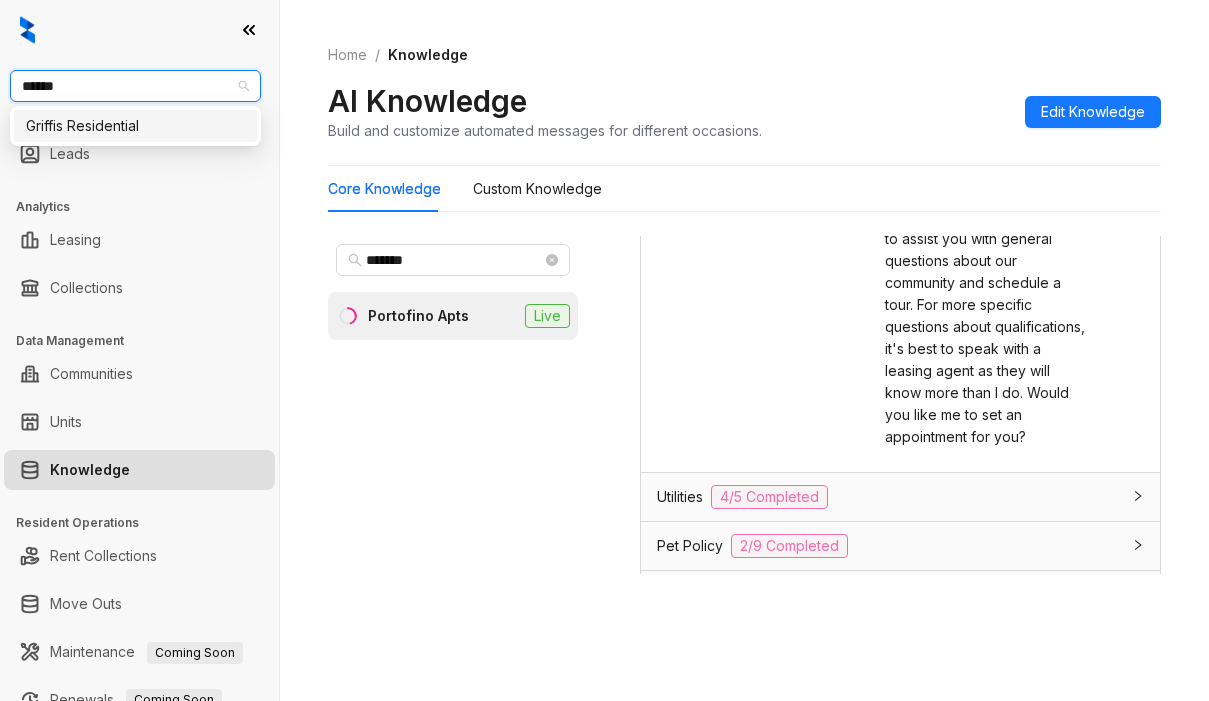 type on "*******" 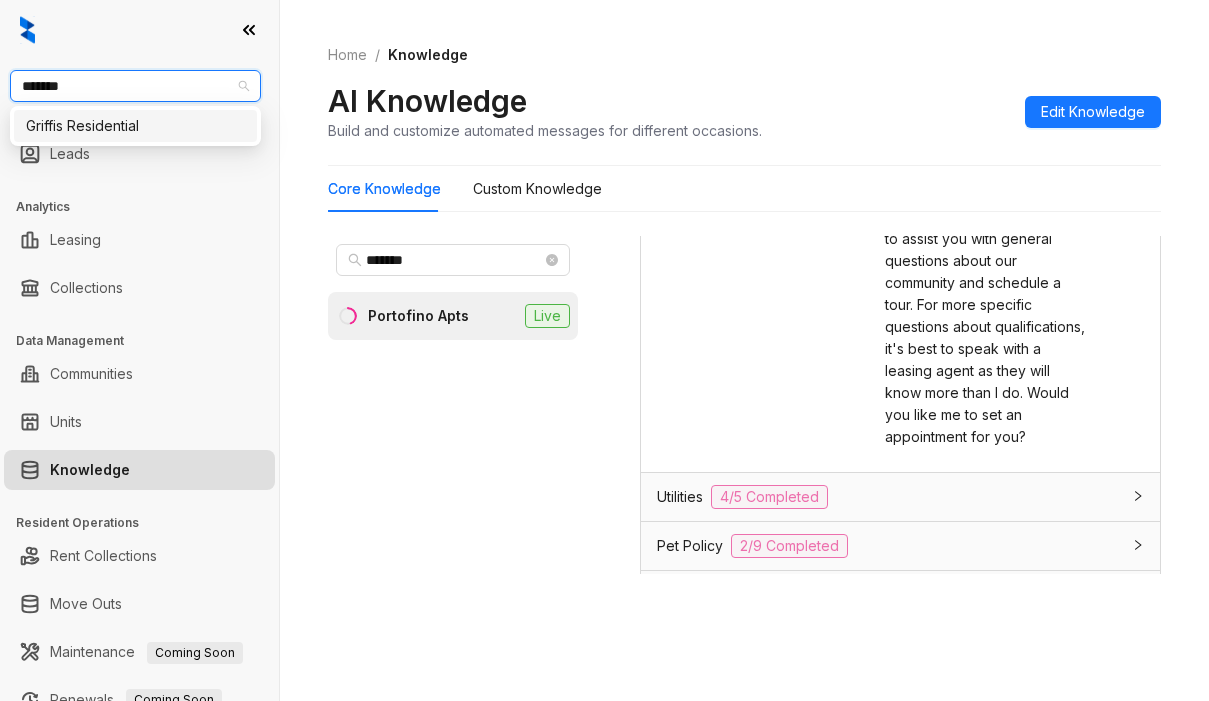 drag, startPoint x: 124, startPoint y: 126, endPoint x: 371, endPoint y: 43, distance: 260.57245 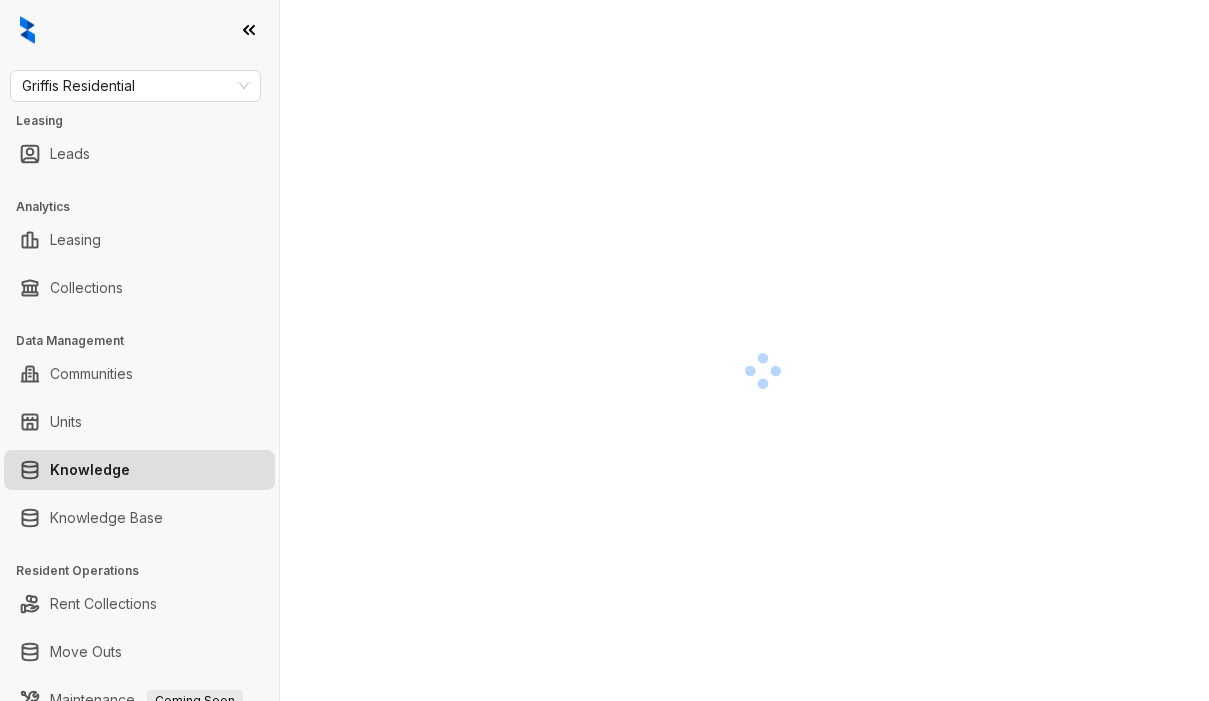 scroll, scrollTop: 0, scrollLeft: 0, axis: both 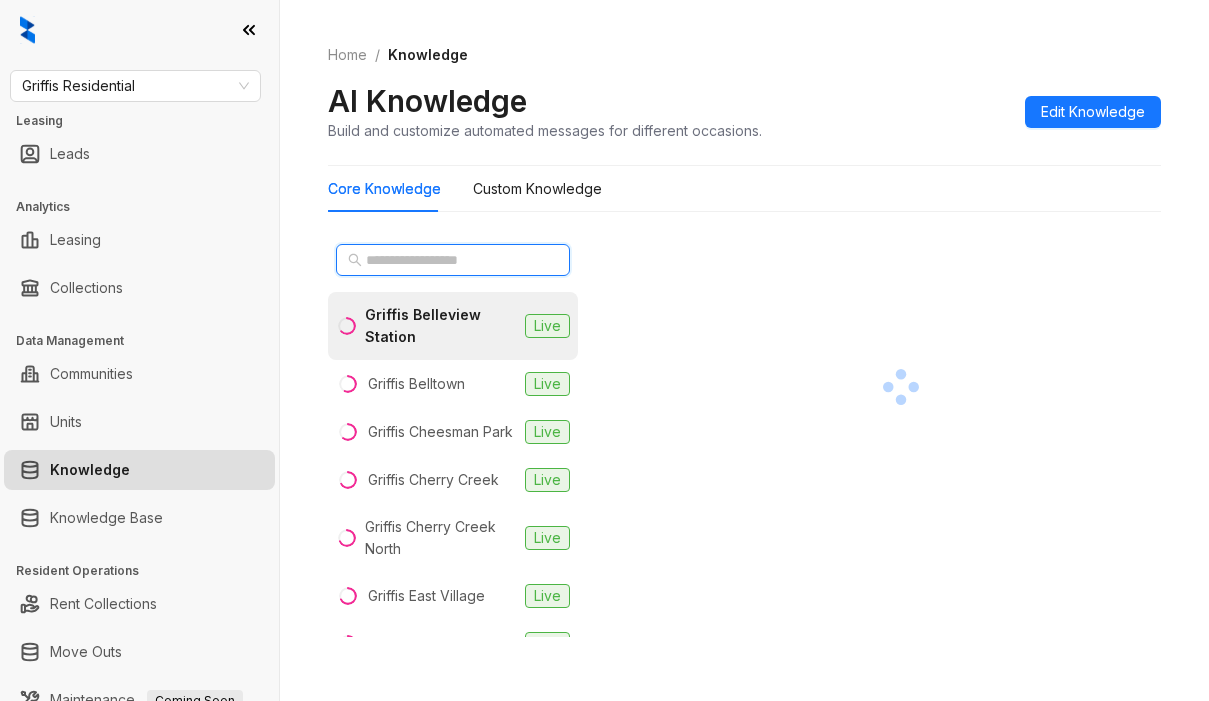 click at bounding box center (454, 260) 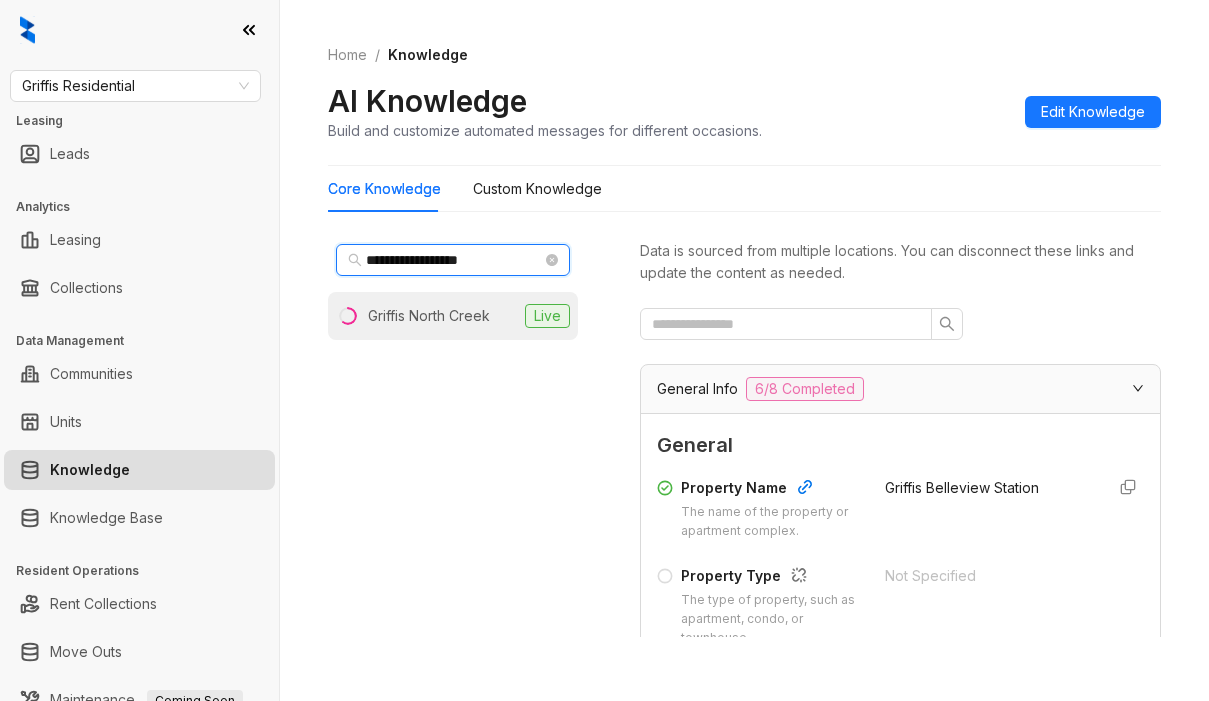 type on "**********" 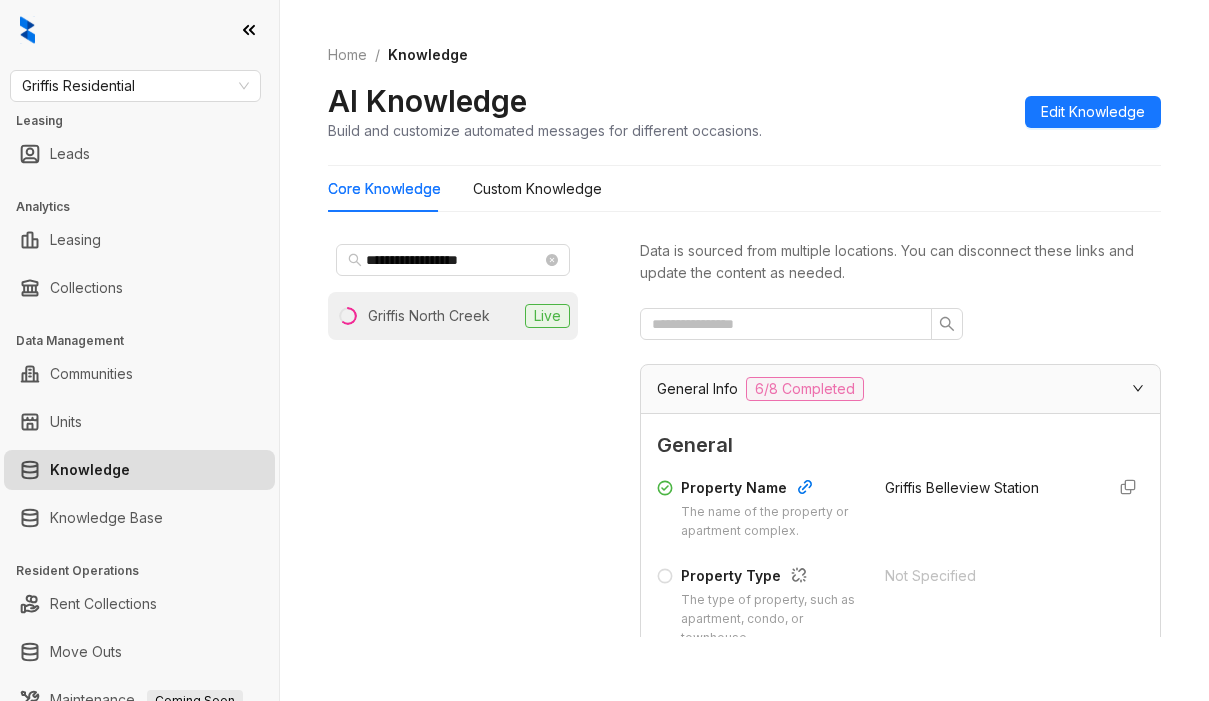 click on "Griffis North Creek" at bounding box center (429, 316) 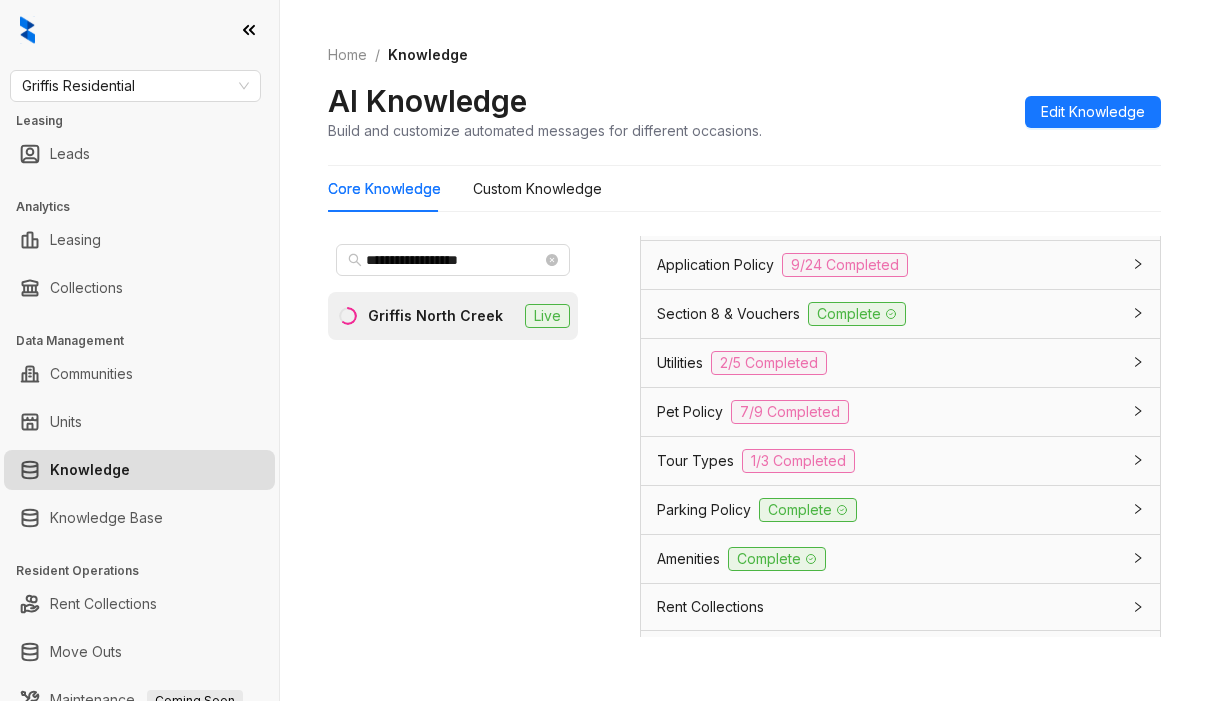 scroll, scrollTop: 1600, scrollLeft: 0, axis: vertical 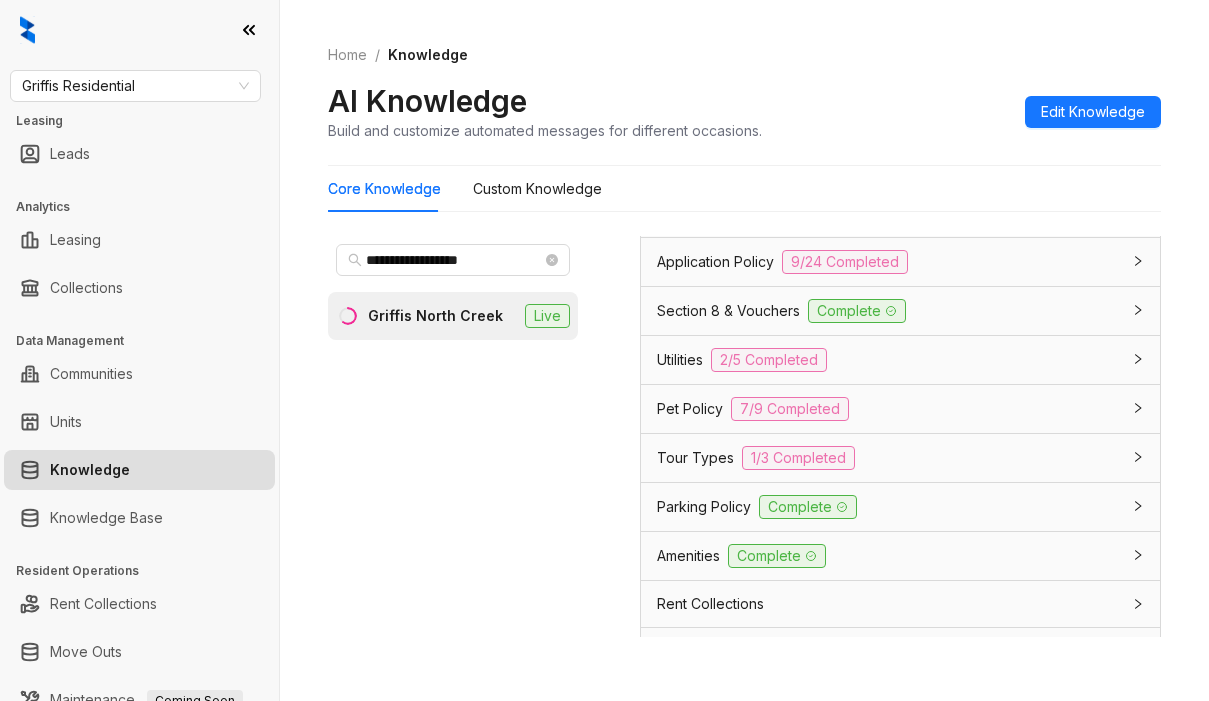 click on "Utilities" at bounding box center (680, 360) 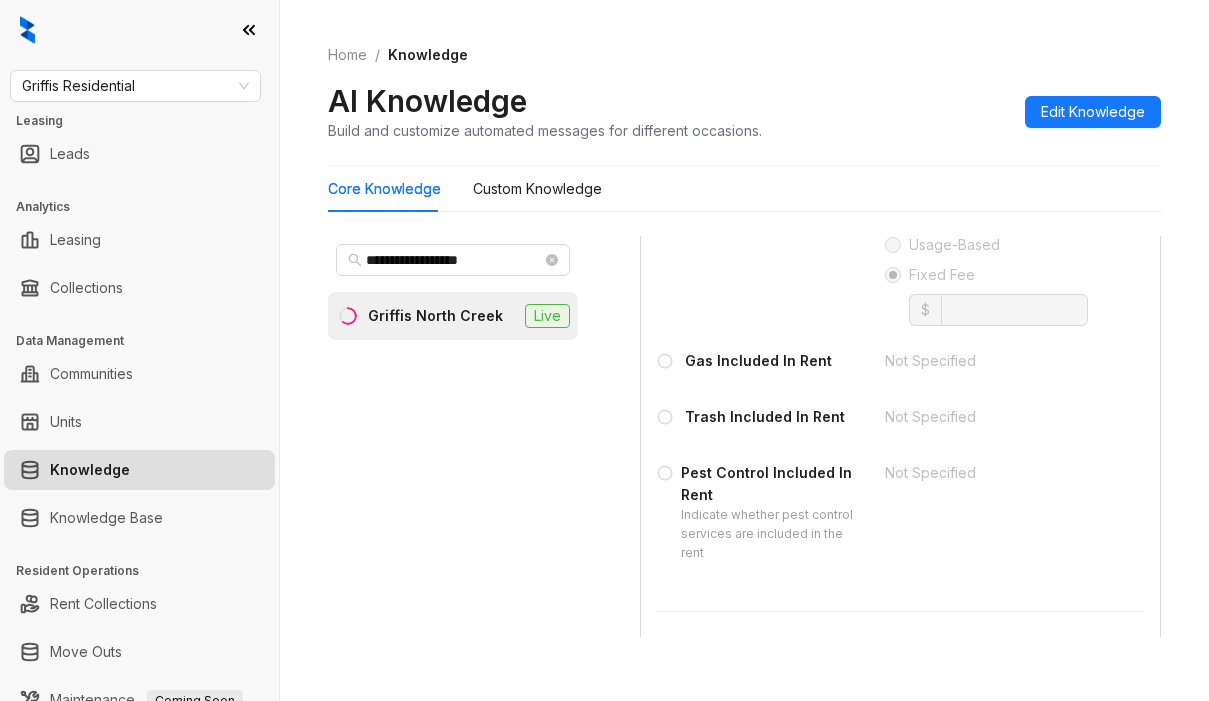 scroll, scrollTop: 2000, scrollLeft: 0, axis: vertical 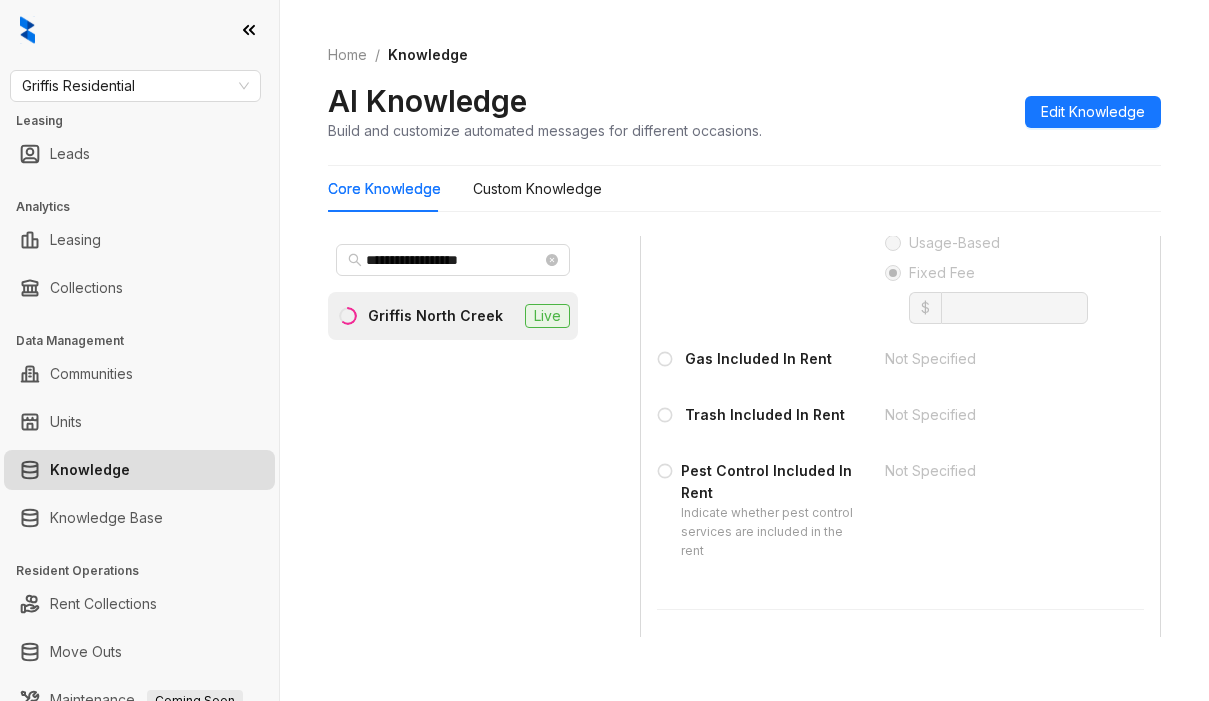 click on "Water Included In Rent" at bounding box center (759, 261) 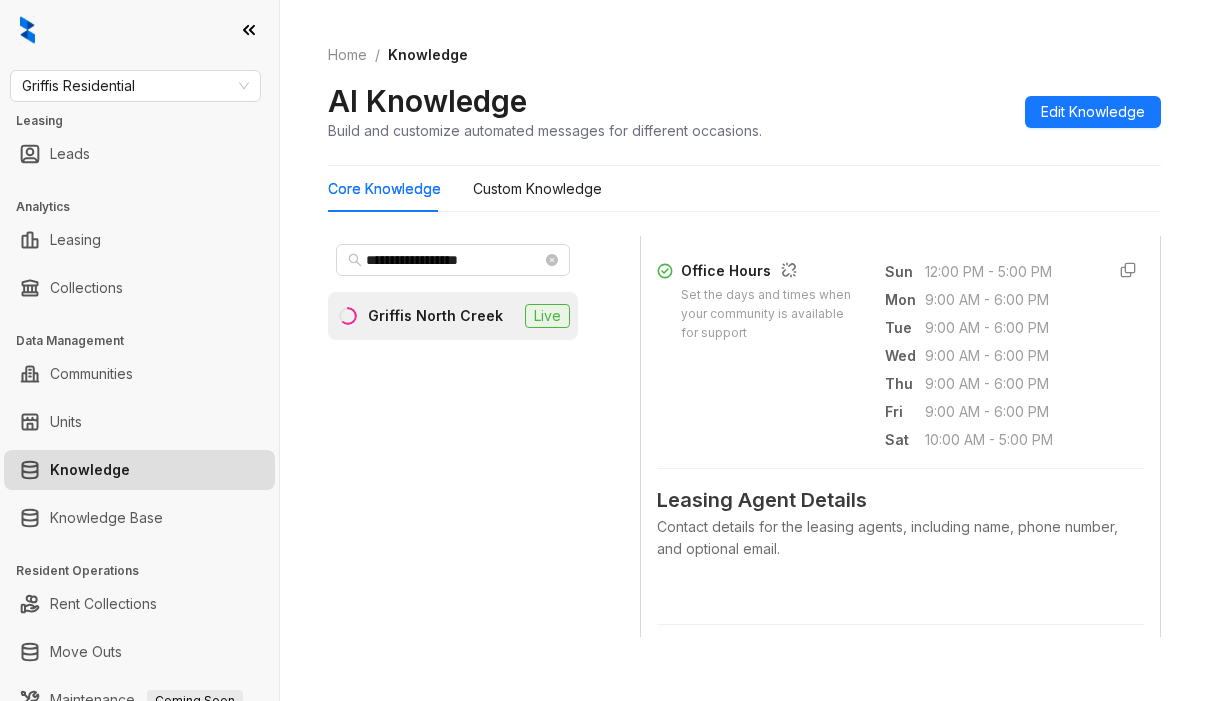 scroll, scrollTop: 821, scrollLeft: 0, axis: vertical 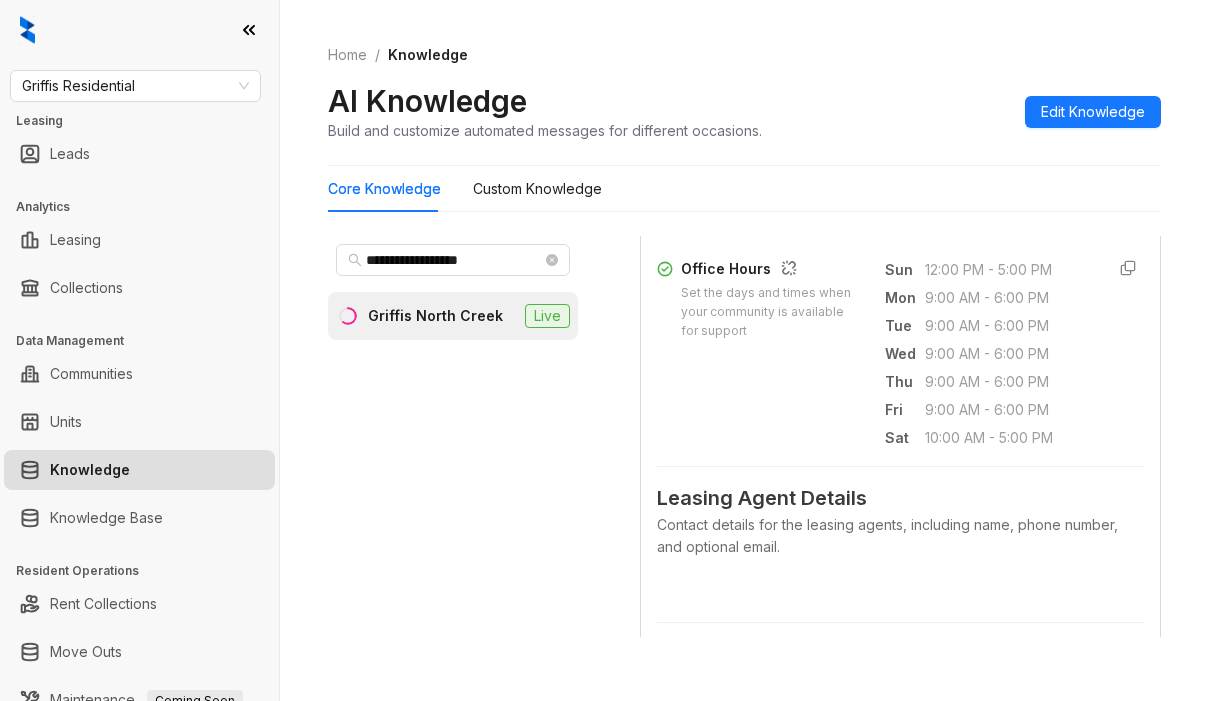 click on "**********" at bounding box center (453, 436) 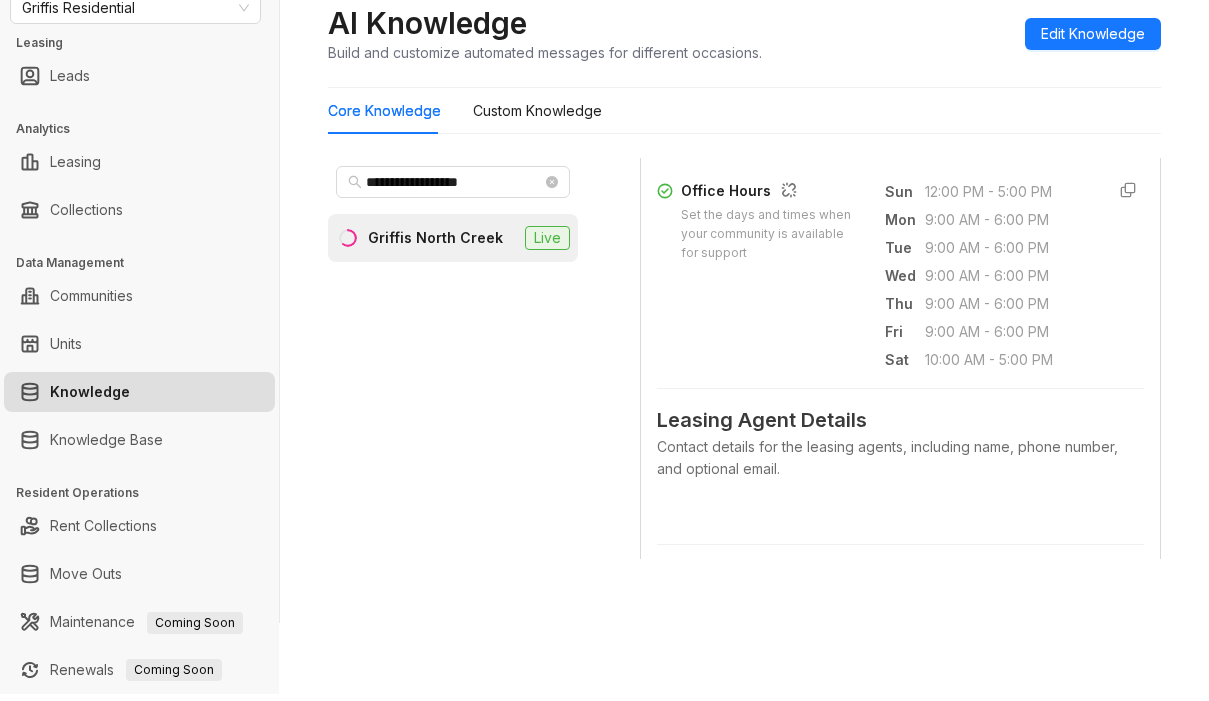 scroll, scrollTop: 205, scrollLeft: 0, axis: vertical 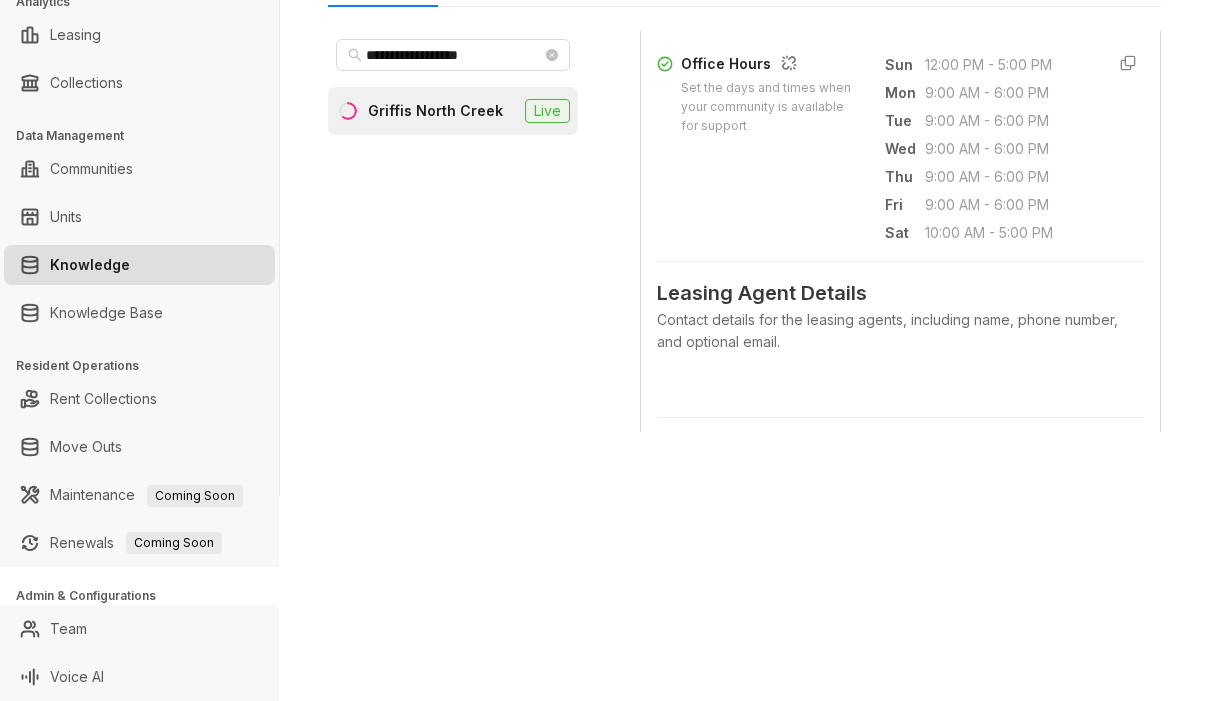 click on "Office Hours Set the days and times when your community is available for support Sun 12:00 PM - 5:00 PM Mon 9:00 AM - 6:00 PM Tue 9:00 AM - 6:00 PM Wed 9:00 AM - 6:00 PM Thu 9:00 AM - 6:00 PM Fri 9:00 AM - 6:00 PM Sat 10:00 AM - 5:00 PM" at bounding box center (900, 149) 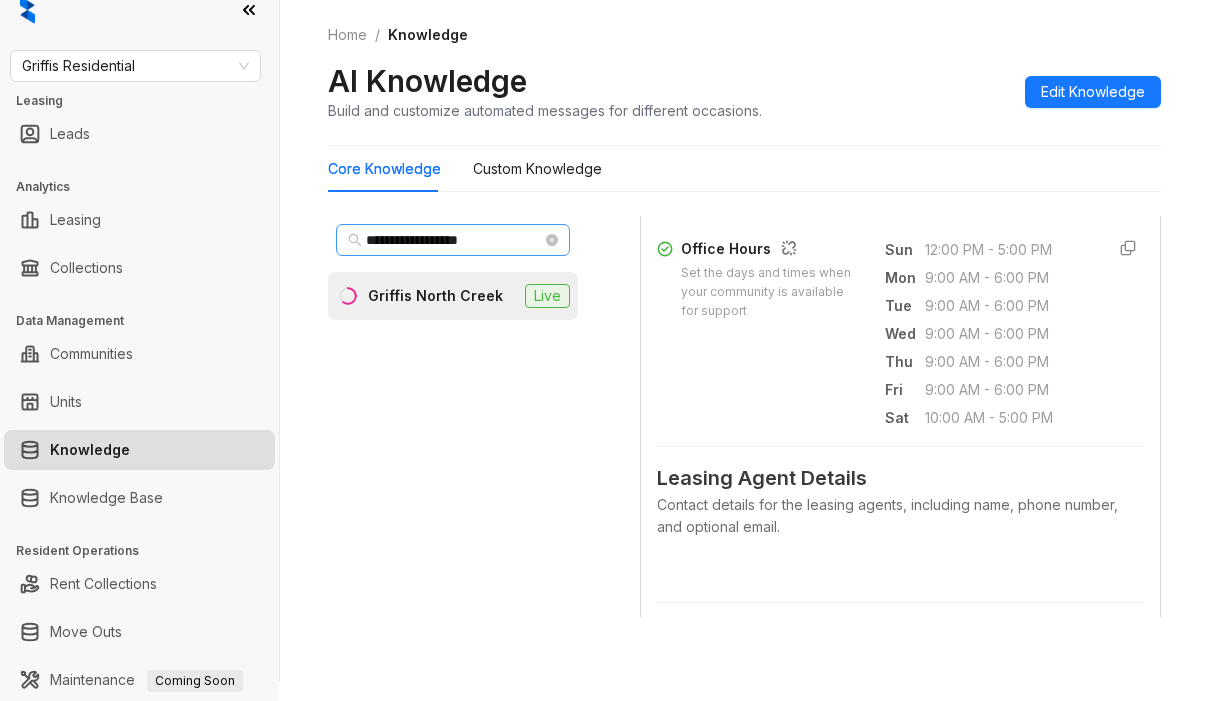 scroll, scrollTop: 0, scrollLeft: 0, axis: both 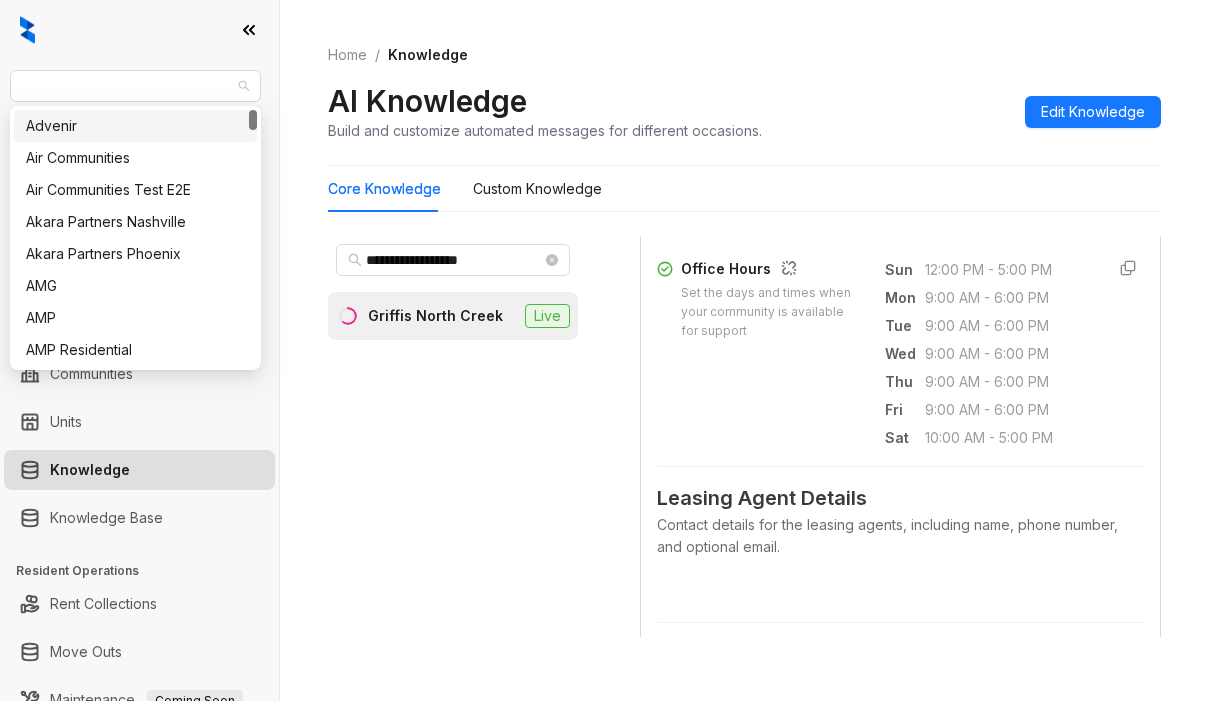 drag, startPoint x: 171, startPoint y: 97, endPoint x: -7, endPoint y: 73, distance: 179.61069 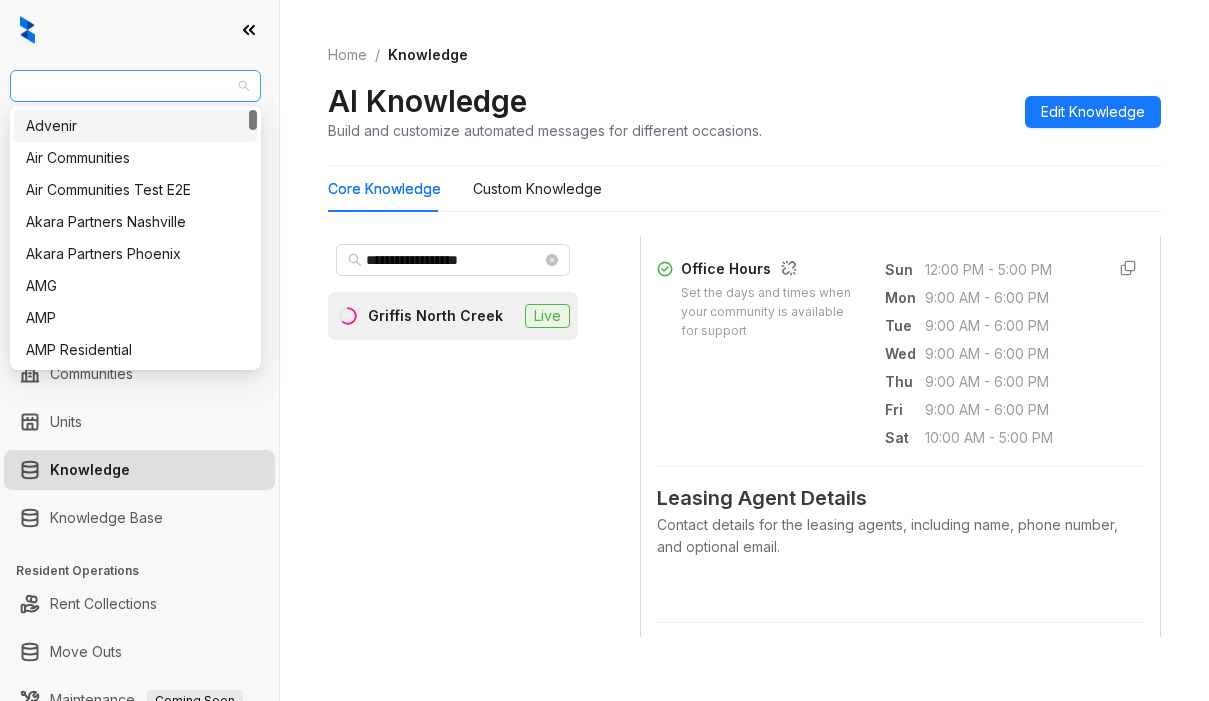 click on "Griffis Residential" at bounding box center (135, 86) 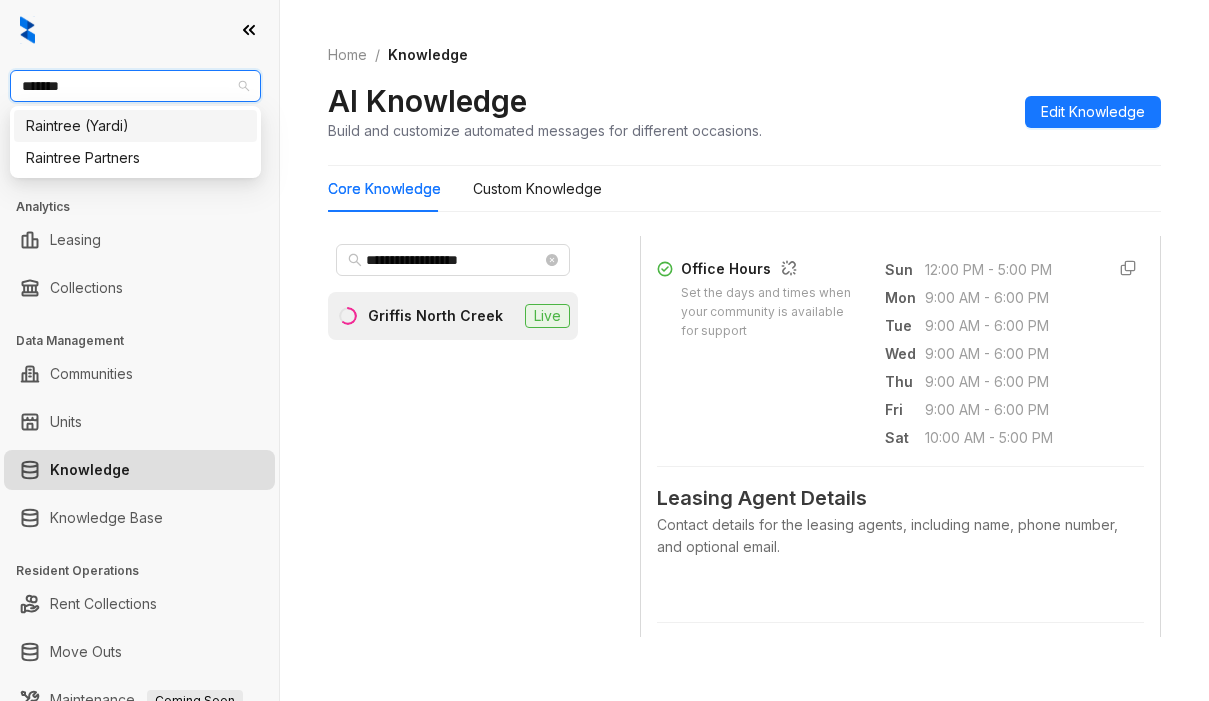 type on "********" 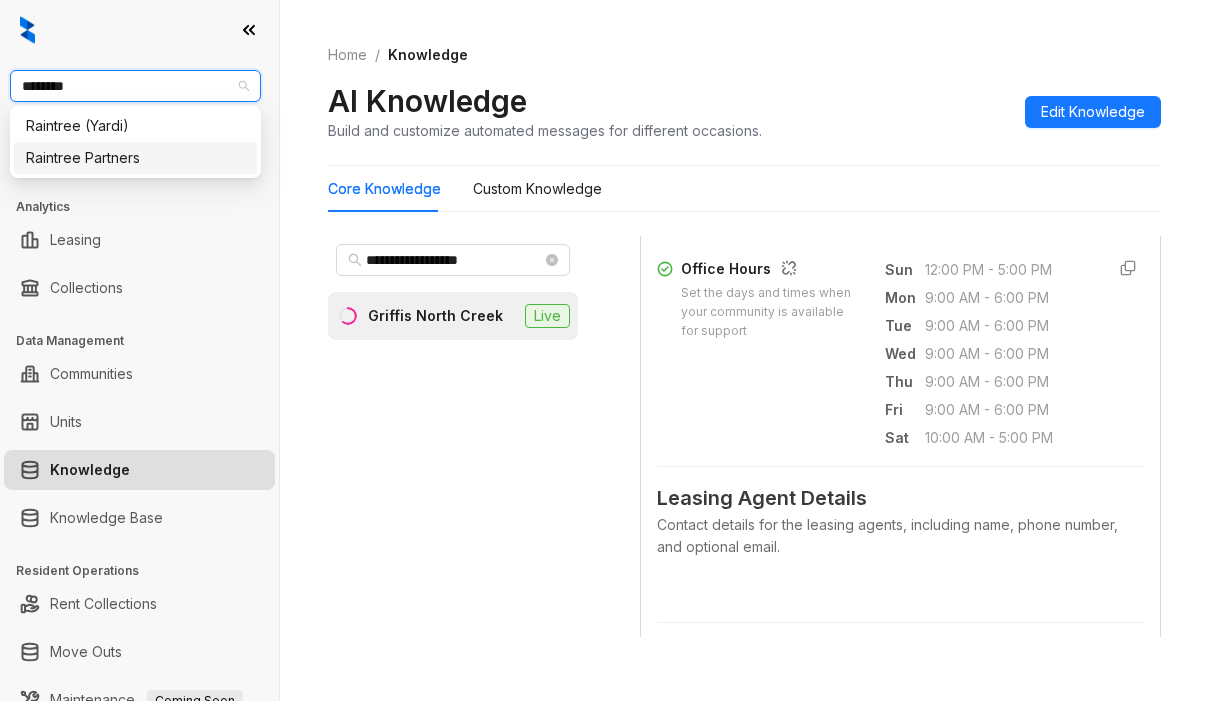 click on "Raintree Partners" at bounding box center [135, 158] 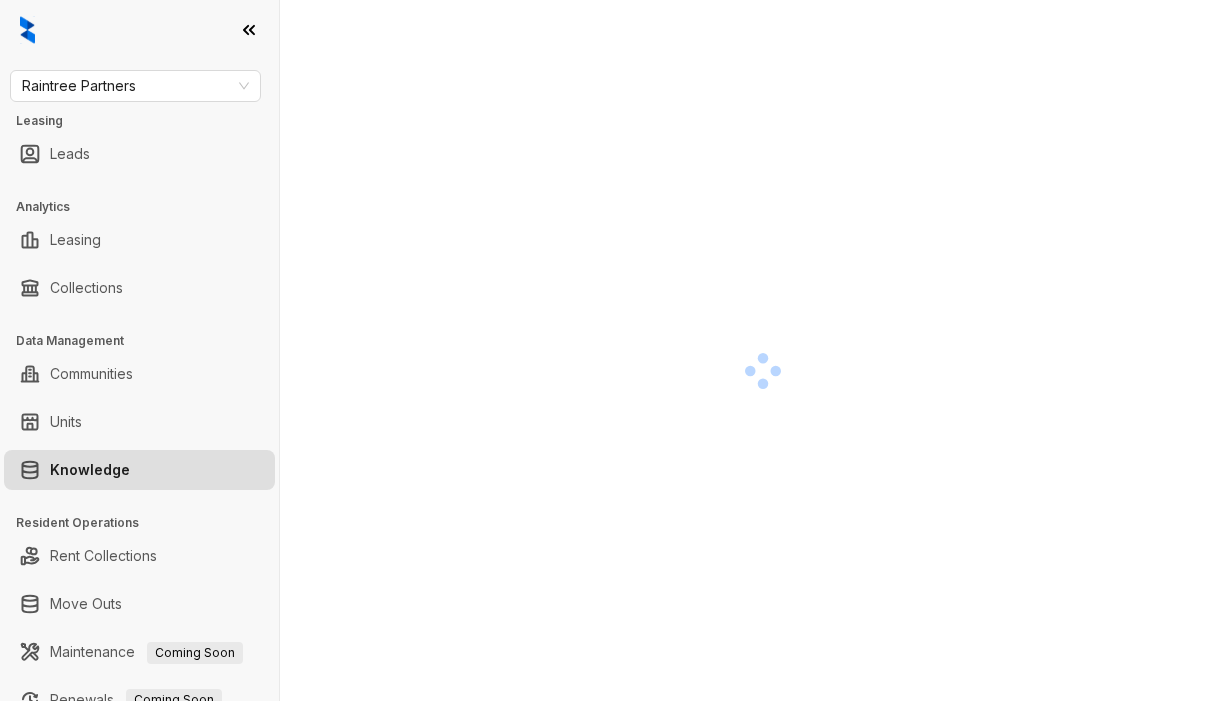 scroll, scrollTop: 0, scrollLeft: 0, axis: both 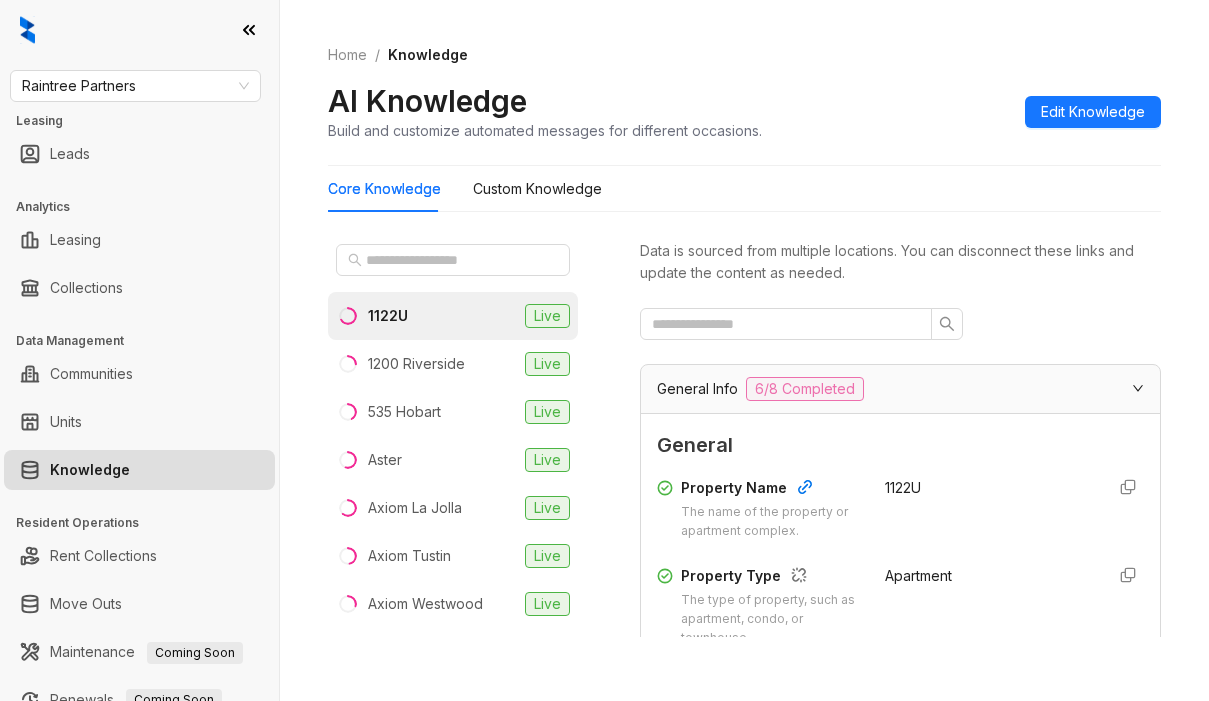 click on "1122U Live 1200 Riverside Live 535 Hobart Live Aster Live Axiom La Jolla Live Axiom Tustin Live Axiom Westwood Live Boulder Creek Live Clinton Live Hensley at Corona Pointe Live Indie Collection Live Indie Fairview Live Lyric Live Maplewood Live Oak and Iron  Live Regents La Jolla Live Saltaire Live Summit La Crescenta Live The Martin Live The Wilson  Live Candela Data is sourced from multiple locations. You can disconnect these links and update the content as needed. General Info 6/8 Completed General Property Name The name of the property or apartment complex. 1122U Property Type The type of property, such as apartment, condo, or townhouse. Apartment Address The physical address of the property, including city, state, and postal code. [NUMBER] [STREET], [CITY], [STATE] Phone Number The contact phone number for the property or leasing office. Not Specified Community Email The general email address for the property or community inquiries. [EMAIL] Community Website https://www.live1122u.com/" at bounding box center (744, 441) 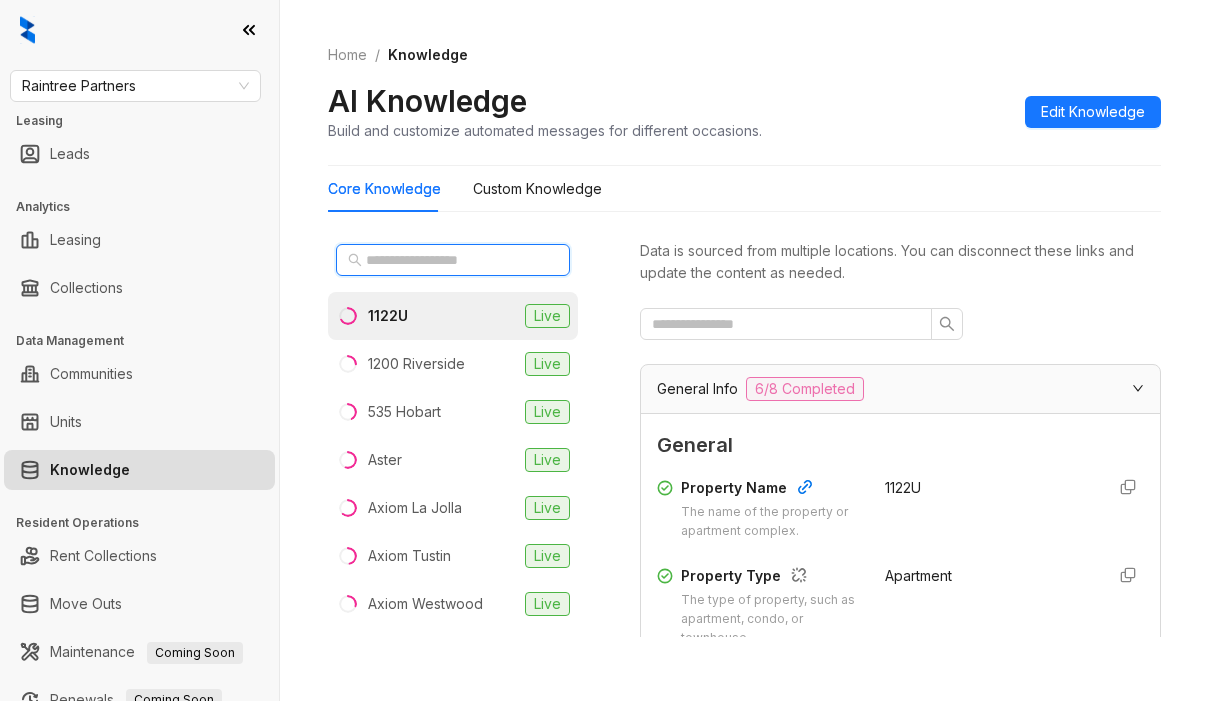 click at bounding box center [454, 260] 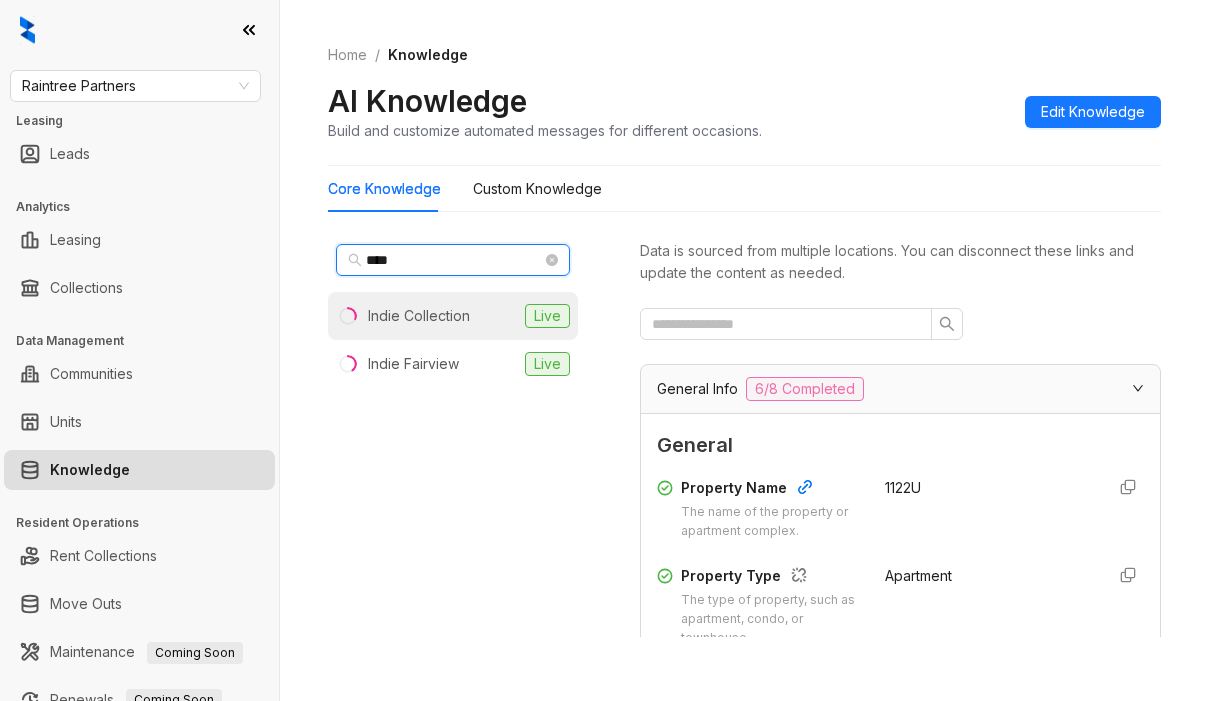 type on "****" 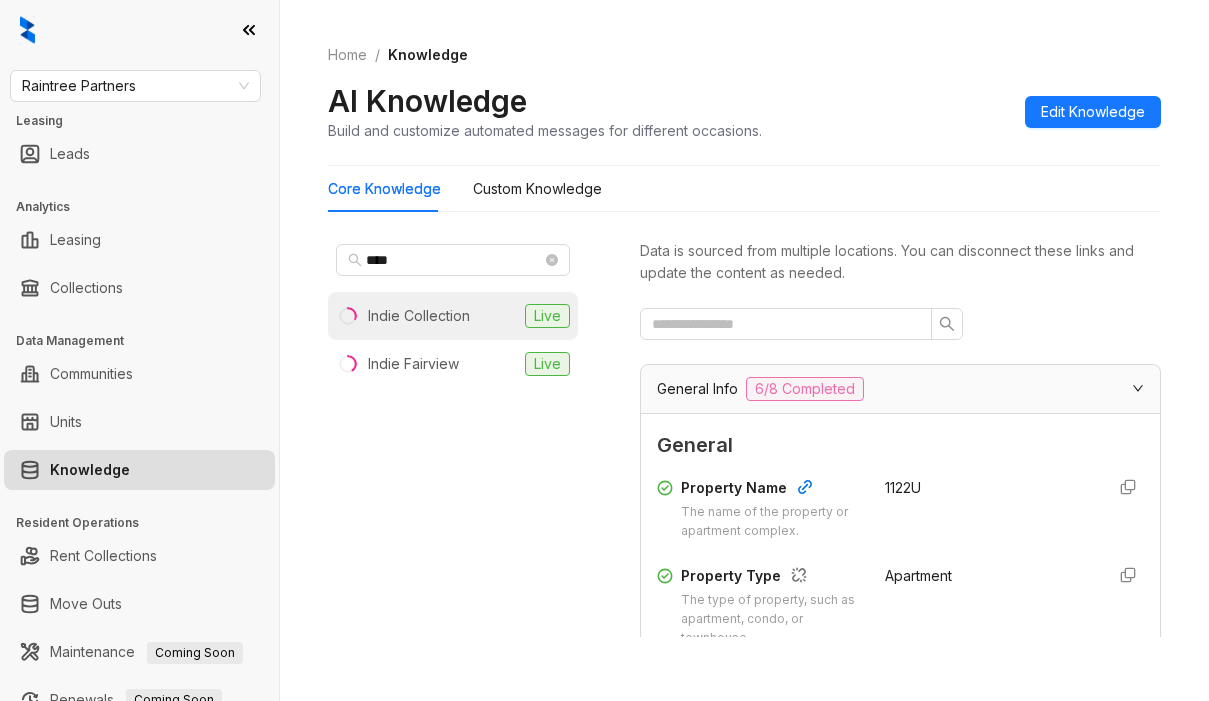 click on "Indie Collection" at bounding box center [419, 316] 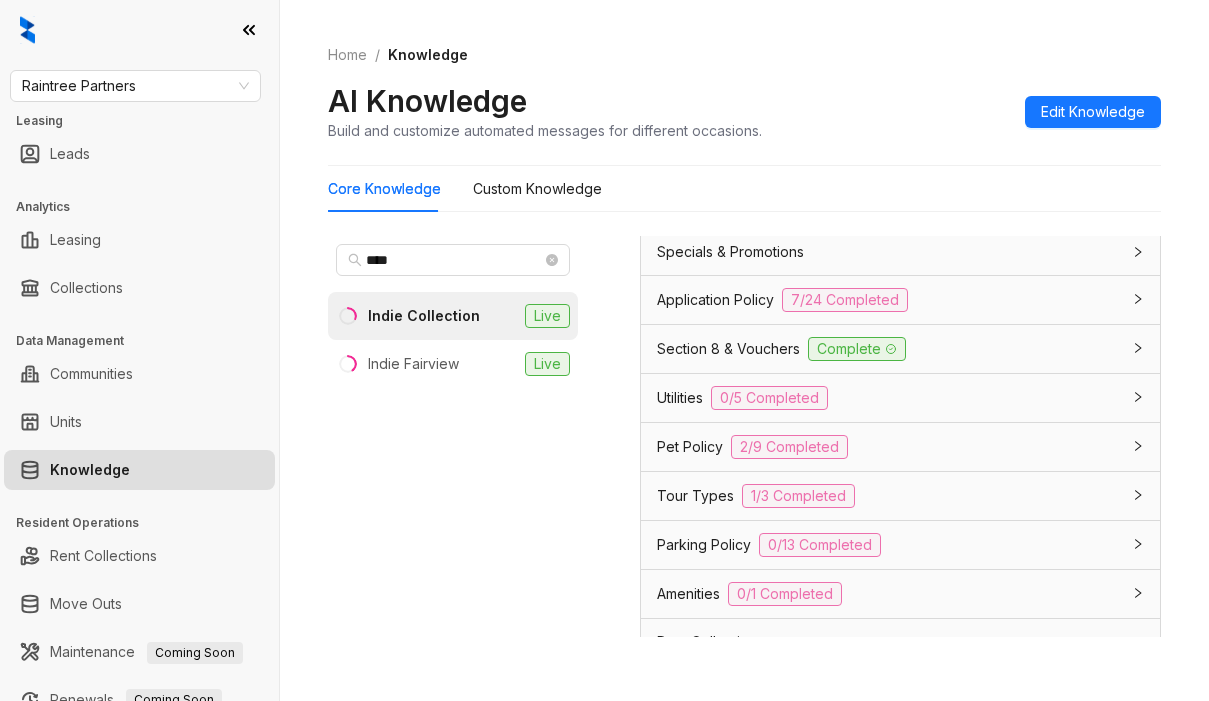 scroll, scrollTop: 1500, scrollLeft: 0, axis: vertical 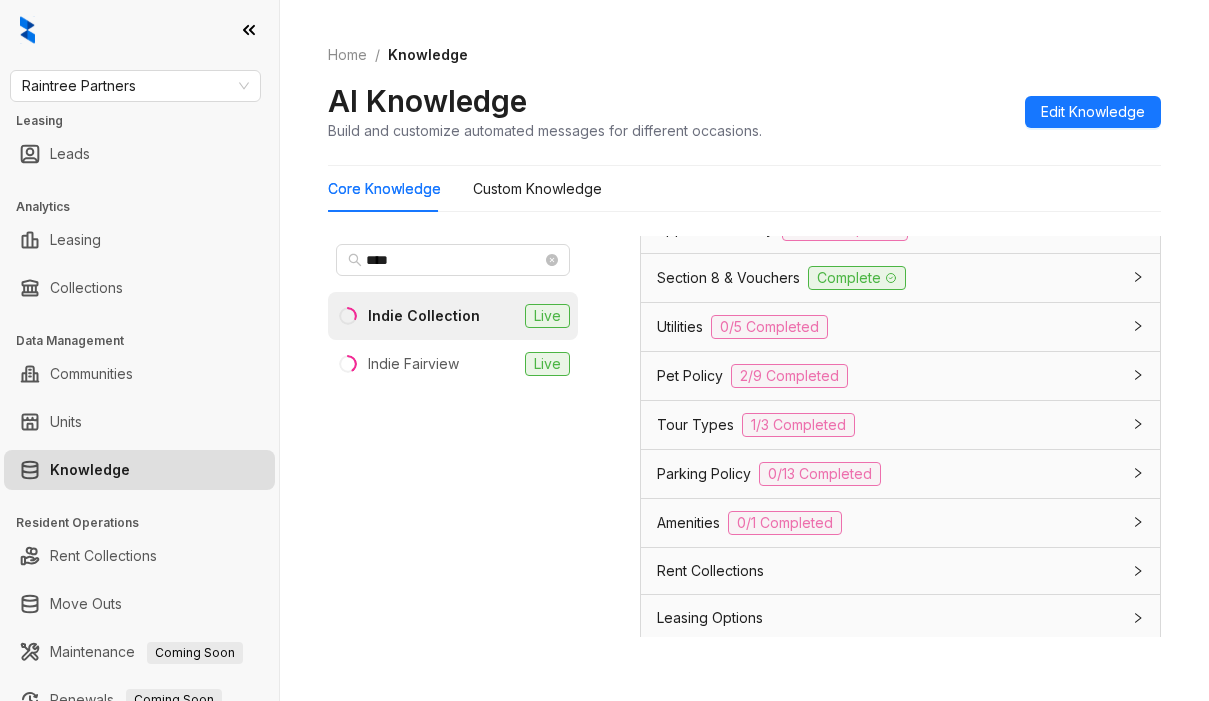 click on "Amenities" at bounding box center (688, 523) 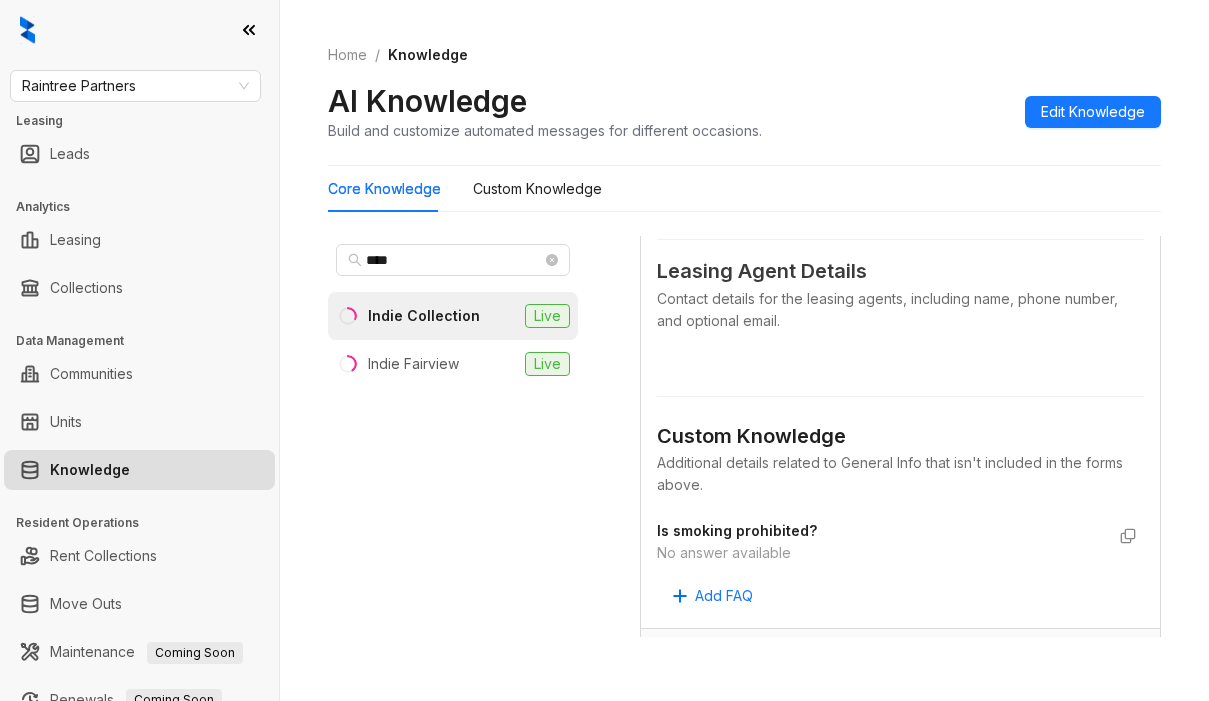 scroll, scrollTop: 1000, scrollLeft: 0, axis: vertical 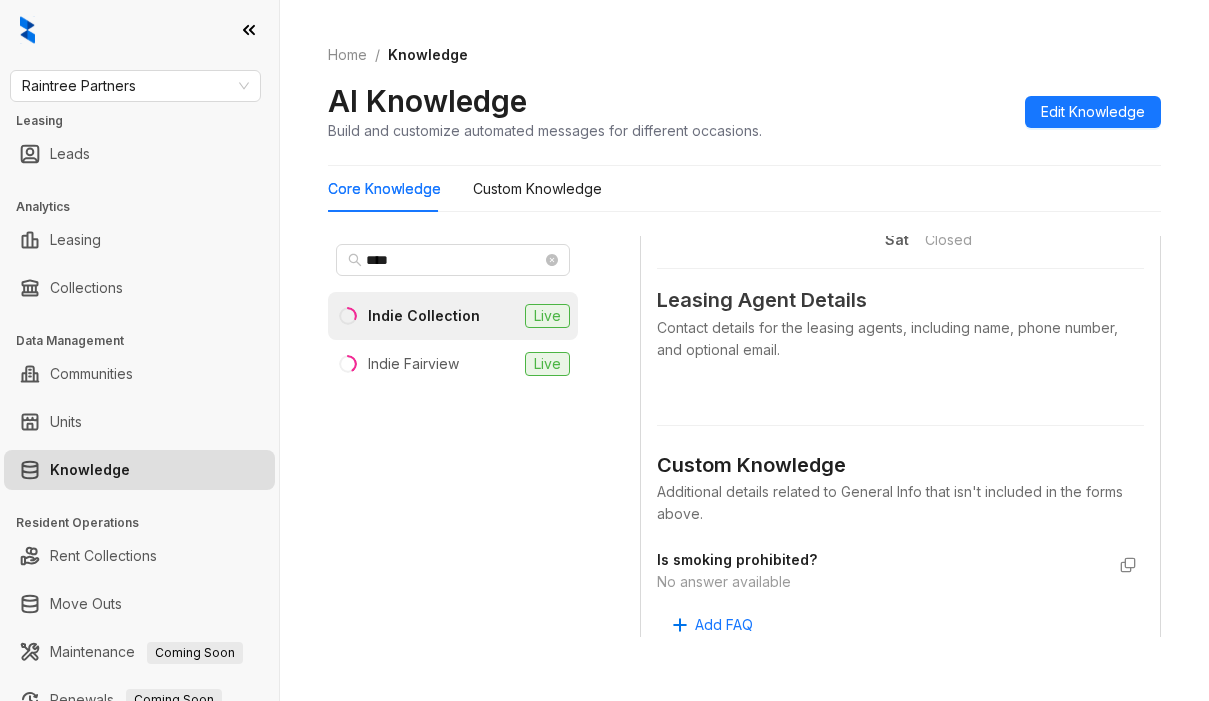 click on "Core Knowledge Custom Knowledge" at bounding box center [744, 189] 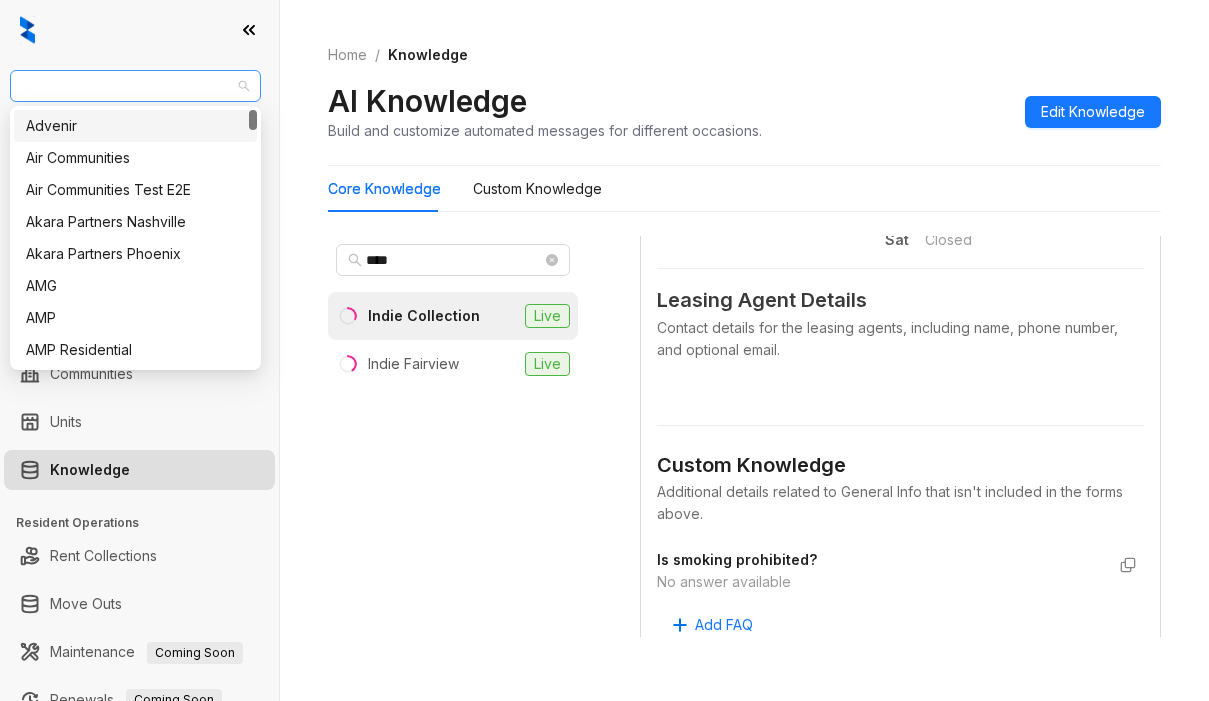 drag, startPoint x: 186, startPoint y: 82, endPoint x: 32, endPoint y: 90, distance: 154.20766 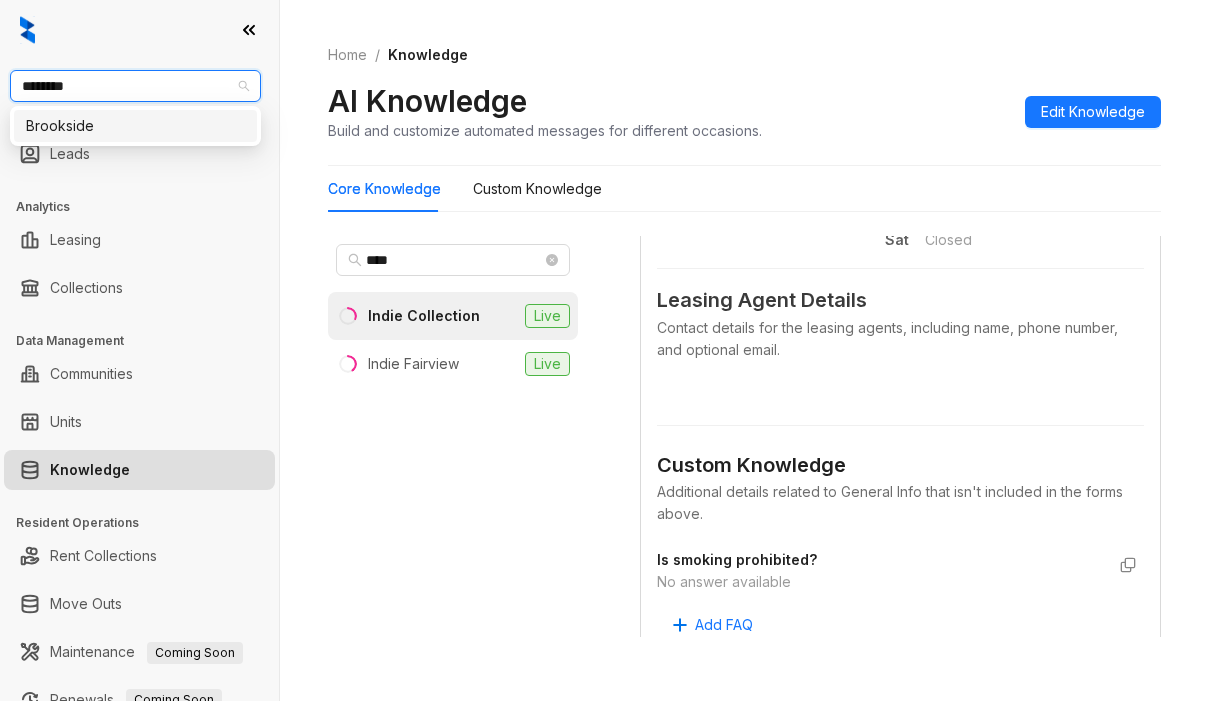 type on "*********" 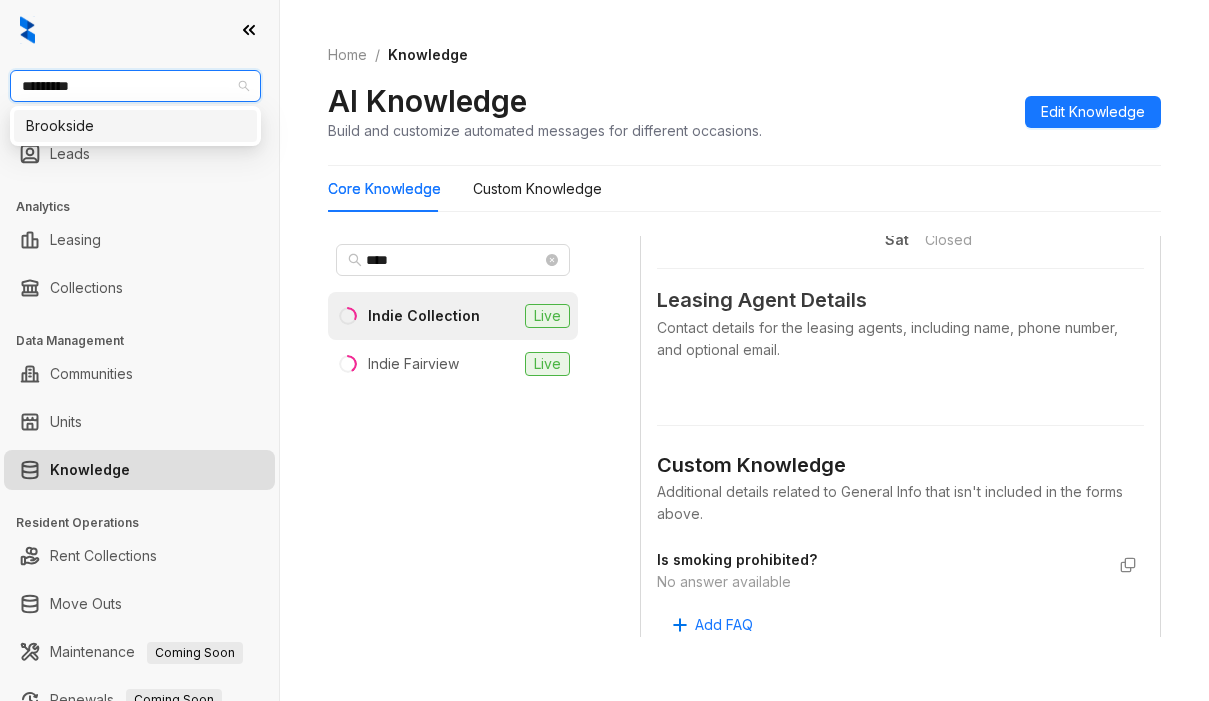 click on "Brookside" at bounding box center [135, 126] 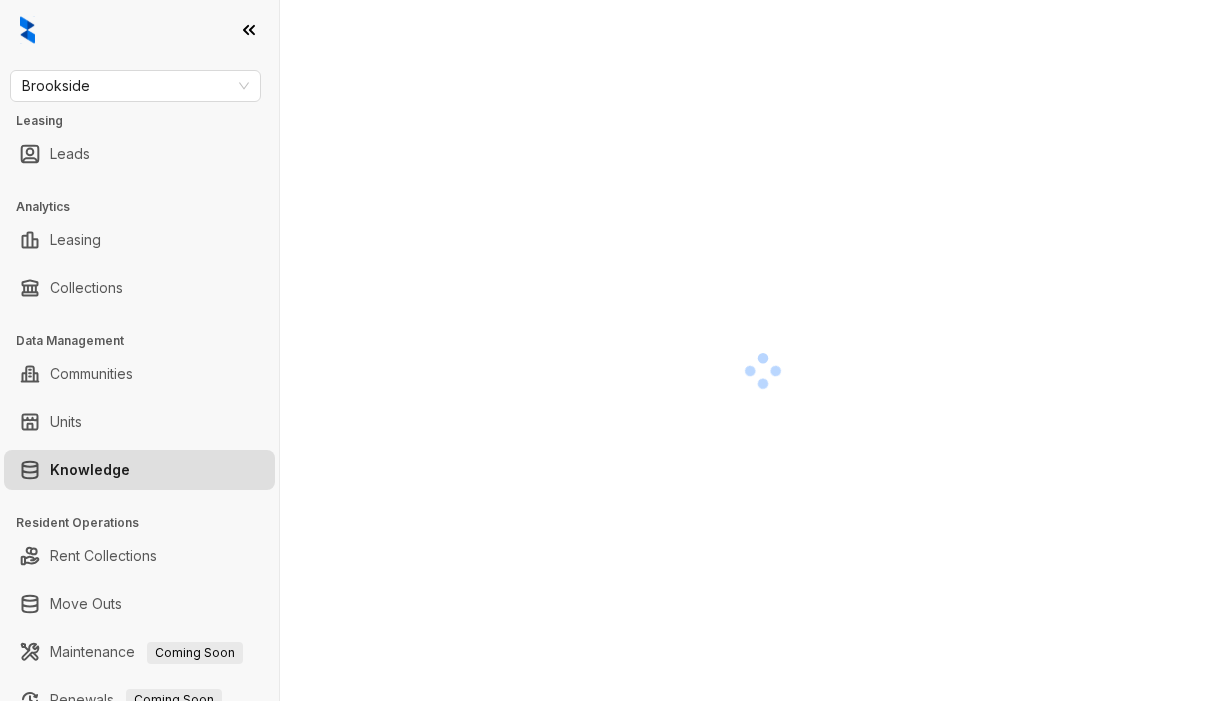 scroll, scrollTop: 0, scrollLeft: 0, axis: both 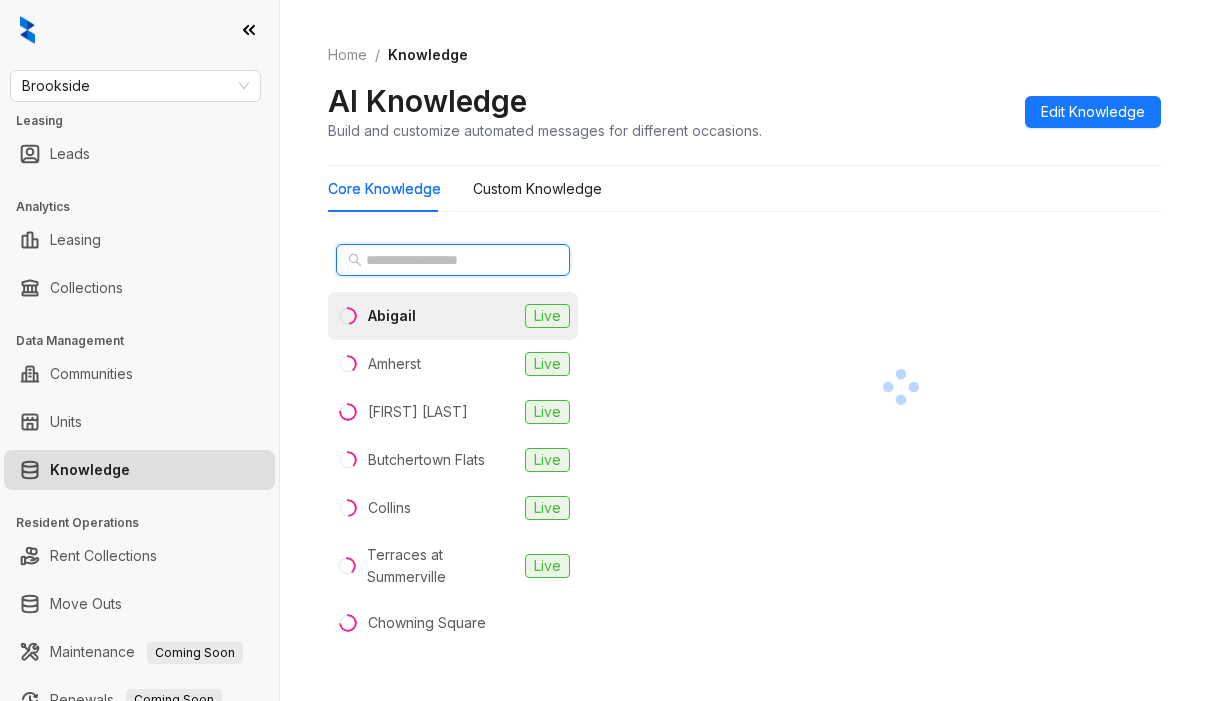 click at bounding box center [454, 260] 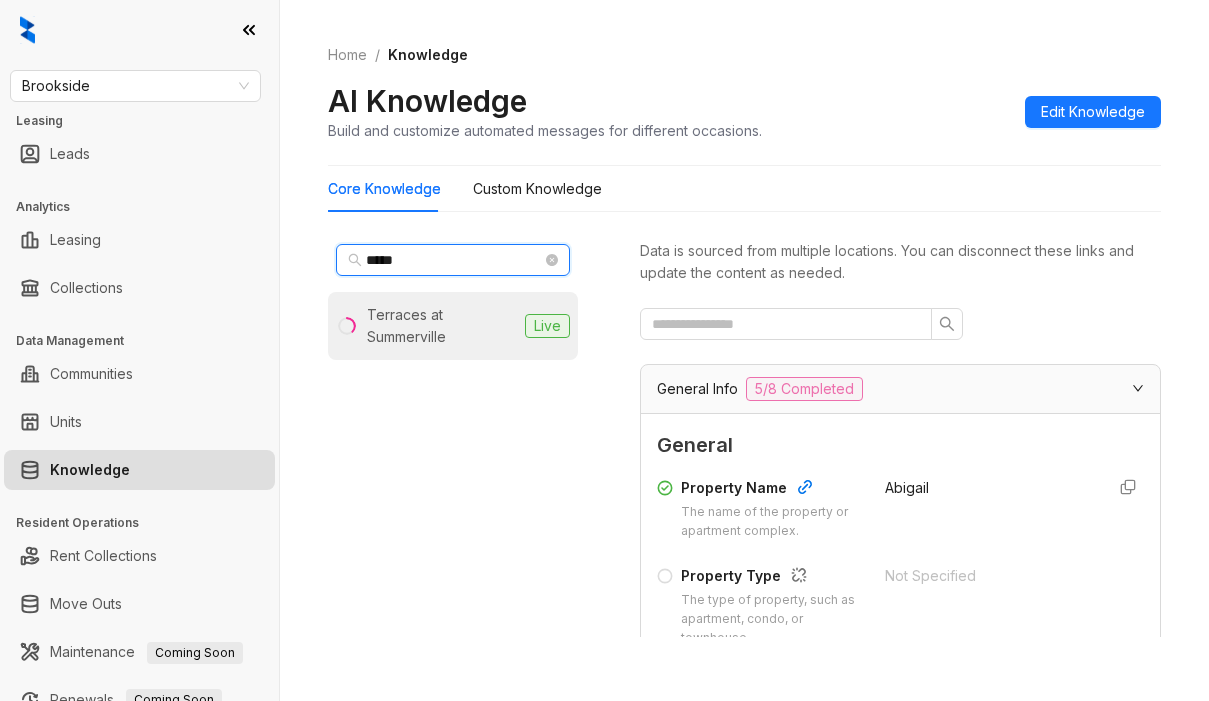 type on "*****" 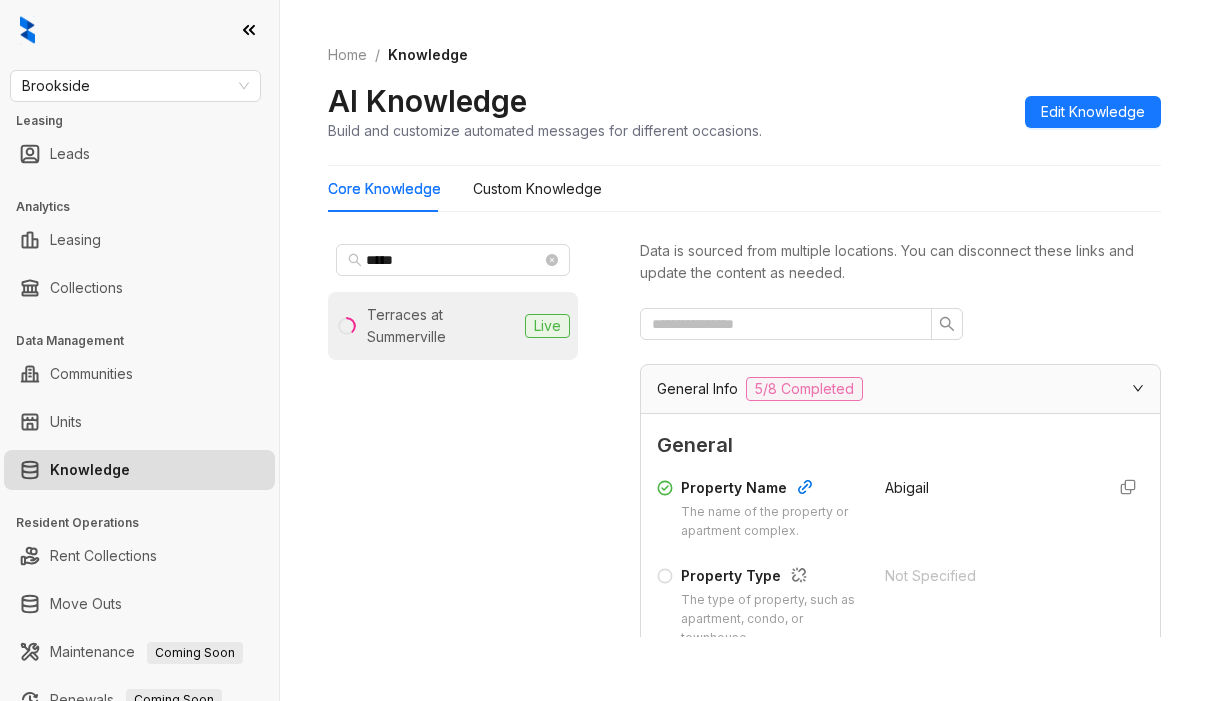 click on "Terraces at Summerville" at bounding box center (442, 326) 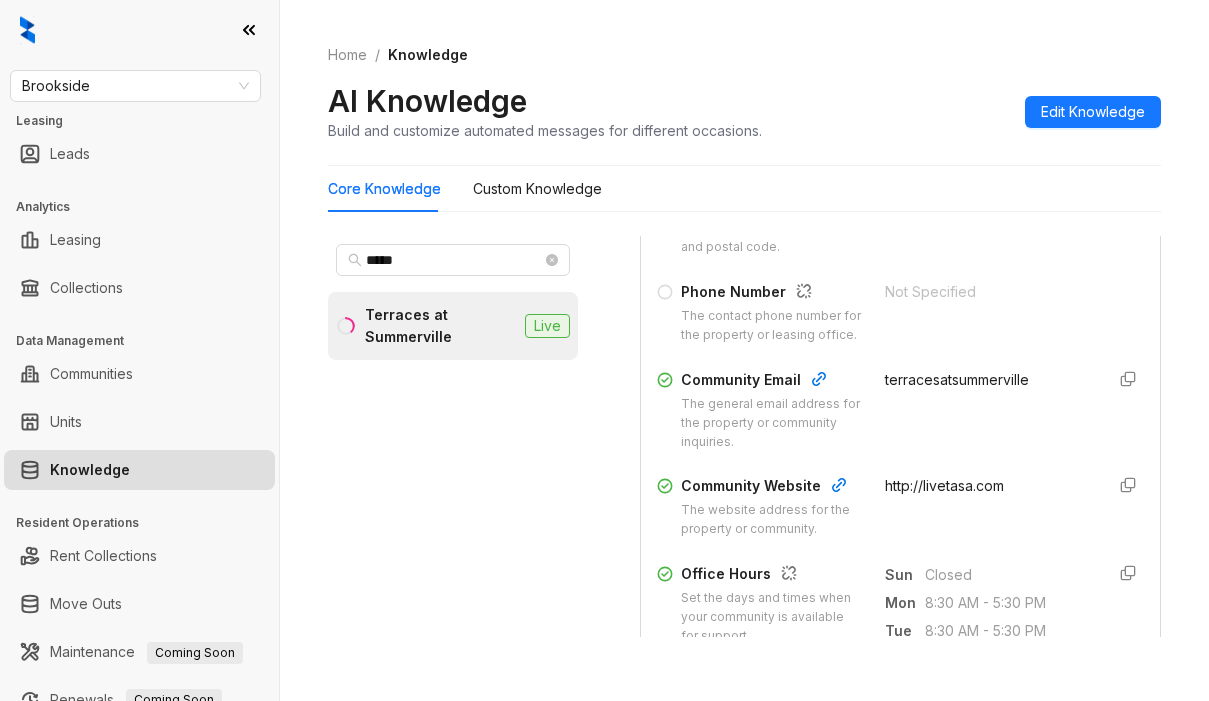 scroll, scrollTop: 500, scrollLeft: 0, axis: vertical 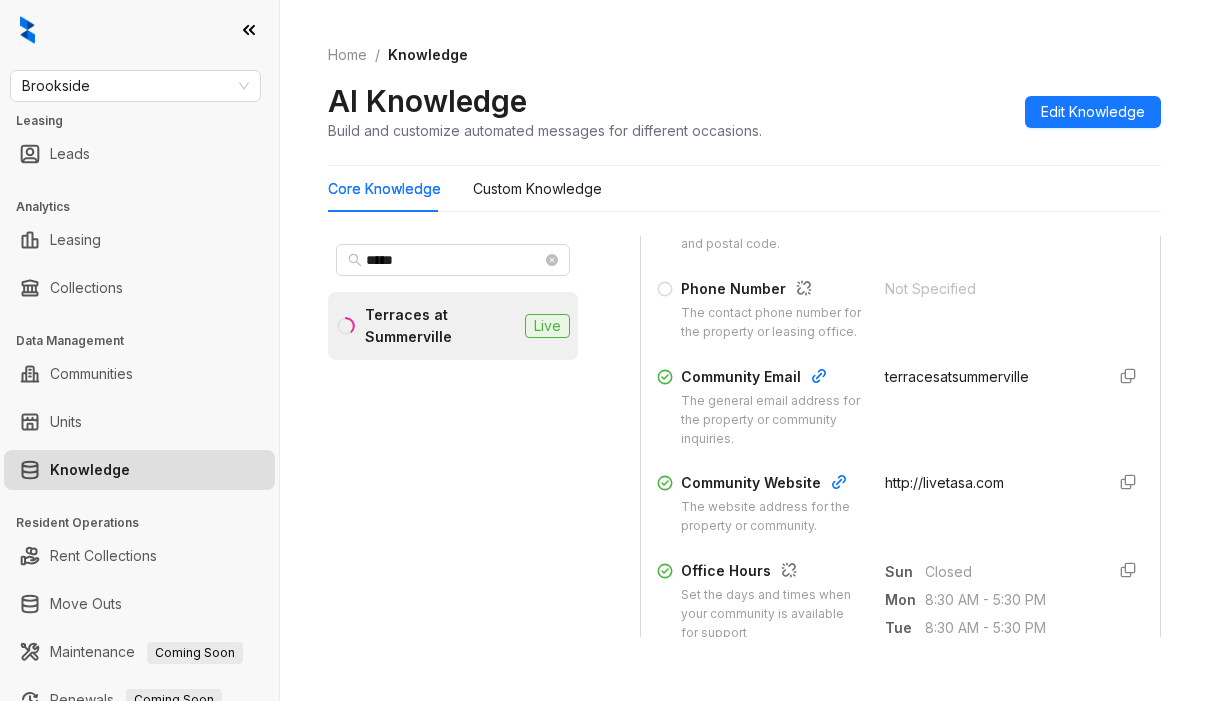 click on "***** Terraces at Summerville Live" at bounding box center [453, 436] 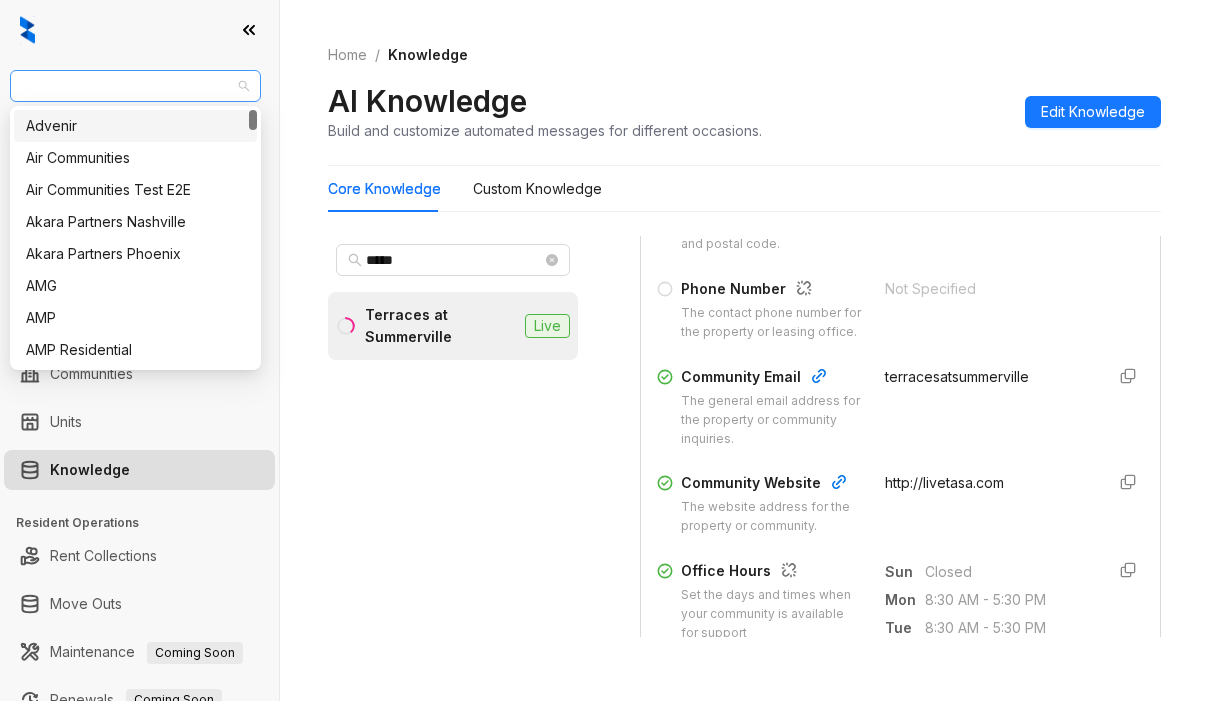 click on "Brookside" at bounding box center (135, 86) 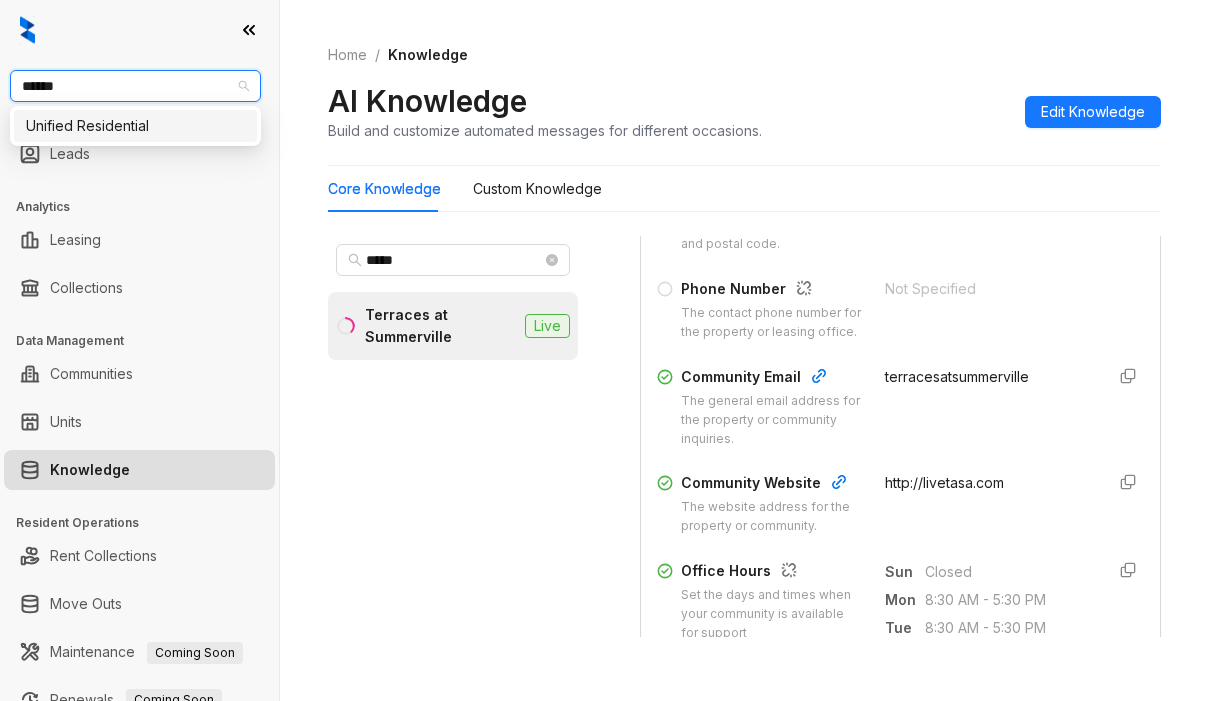 type on "*******" 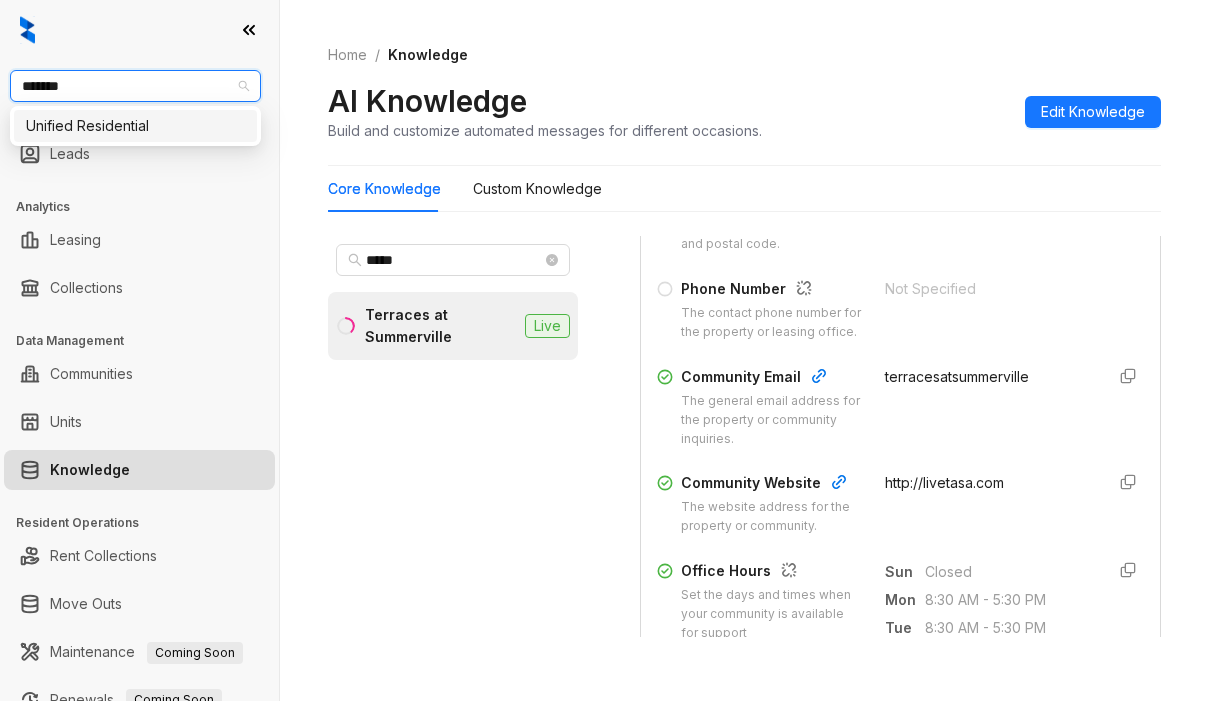 click on "Unified Residential" at bounding box center (135, 126) 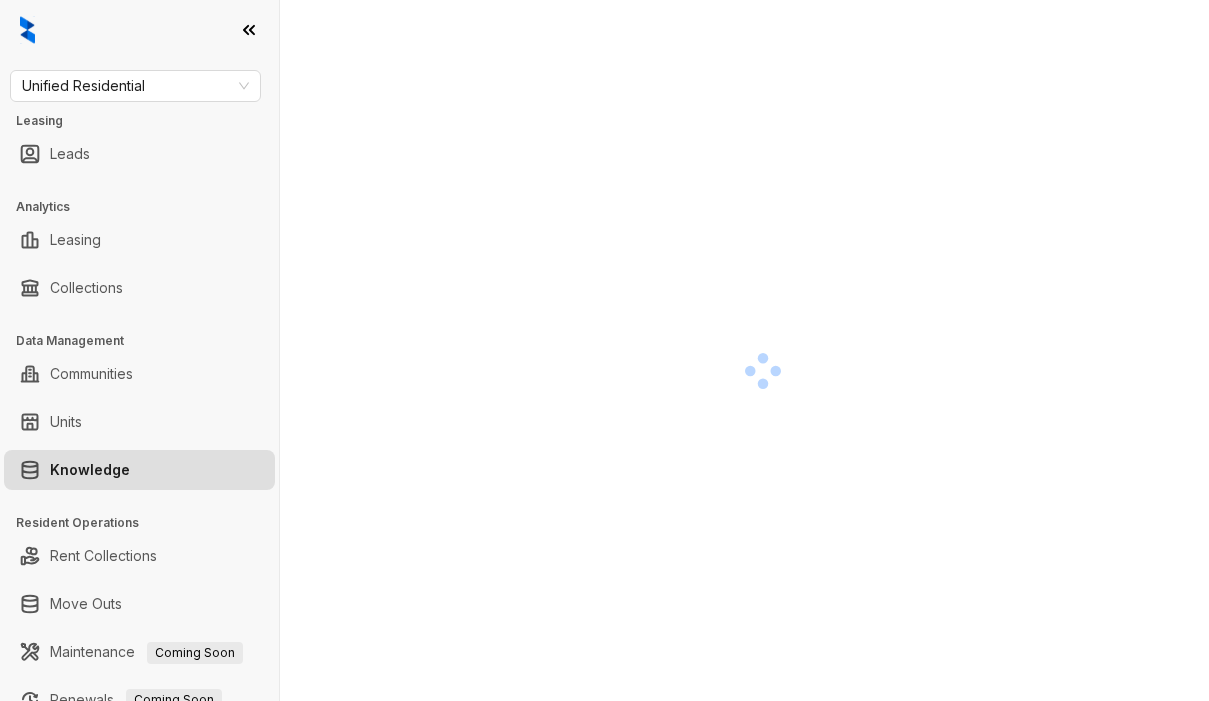 scroll, scrollTop: 0, scrollLeft: 0, axis: both 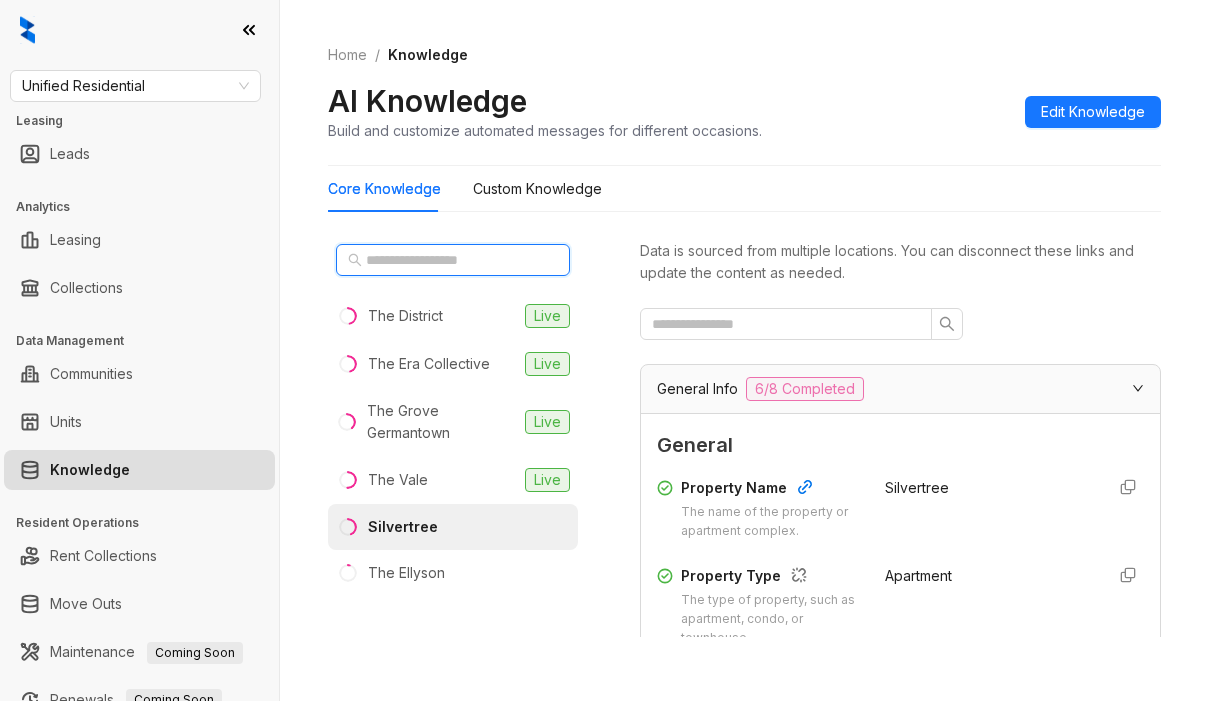 click at bounding box center [454, 260] 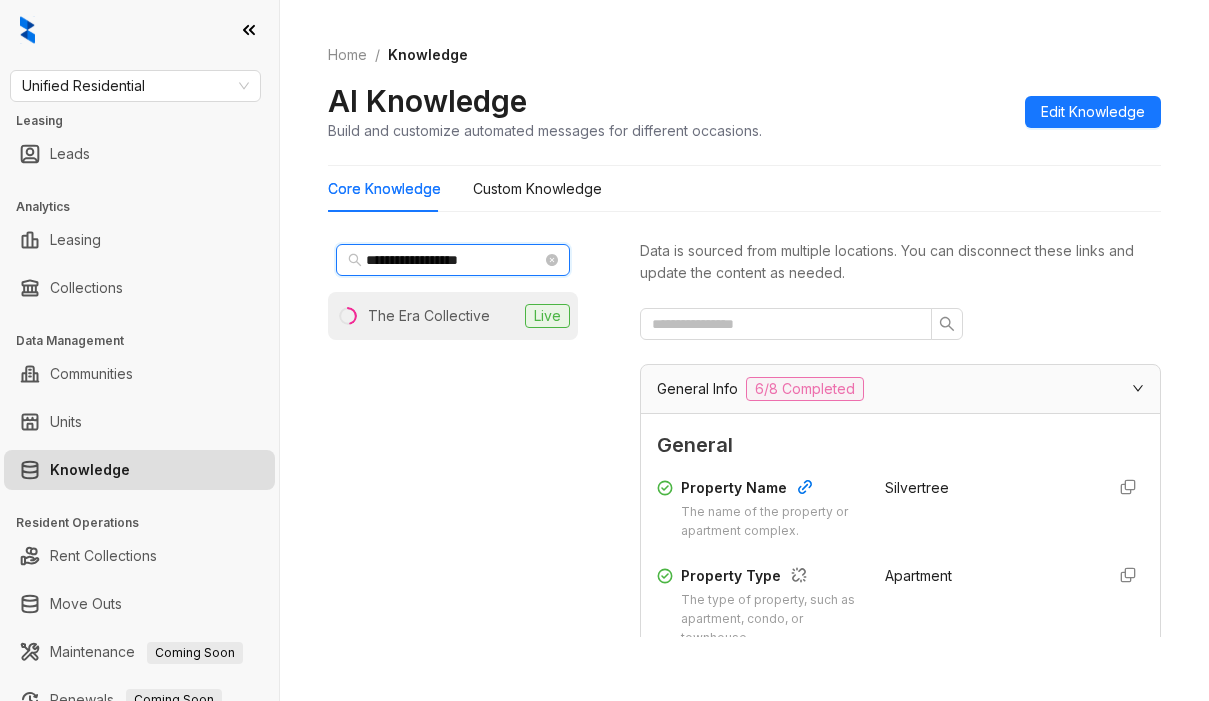 type on "**********" 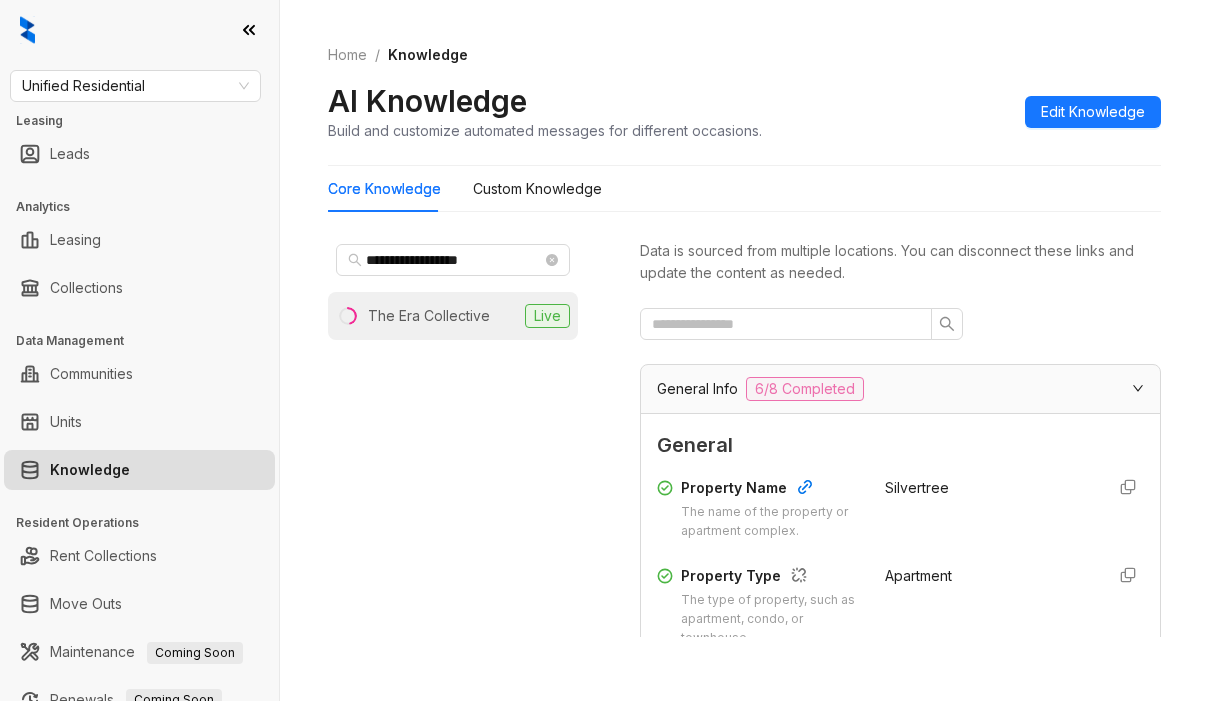 click on "The Era Collective" at bounding box center (429, 316) 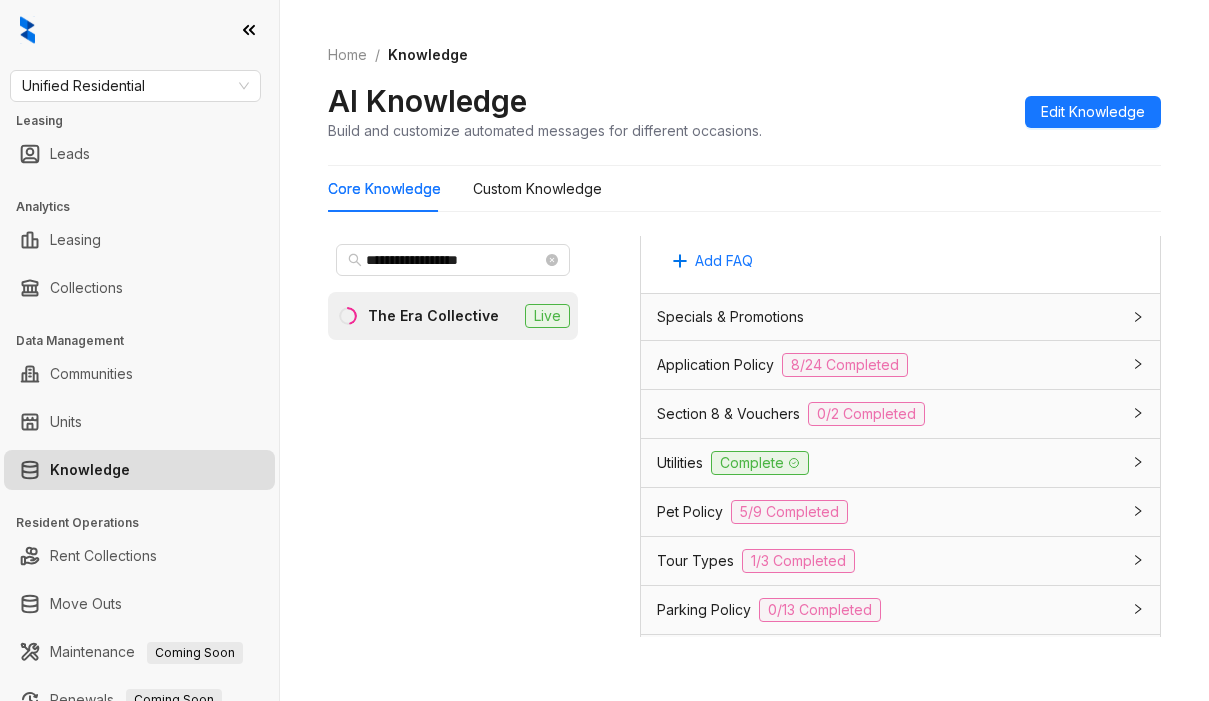 scroll, scrollTop: 1500, scrollLeft: 0, axis: vertical 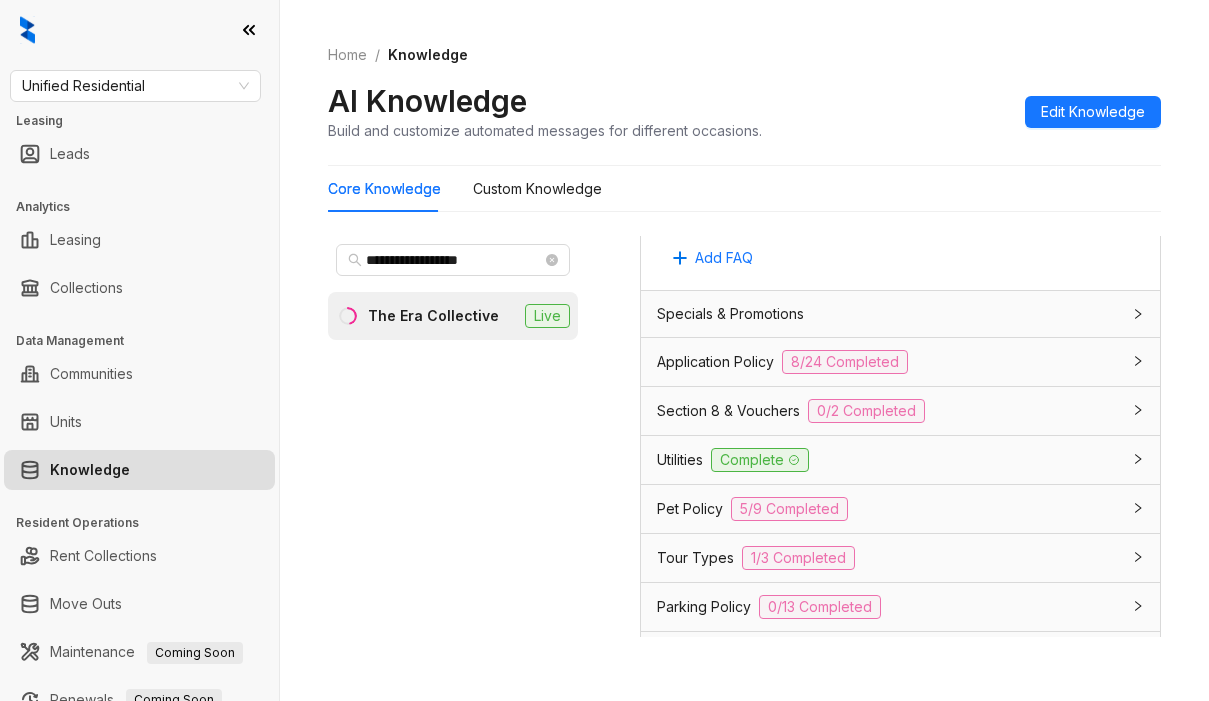 click on "Application Policy" at bounding box center [715, 362] 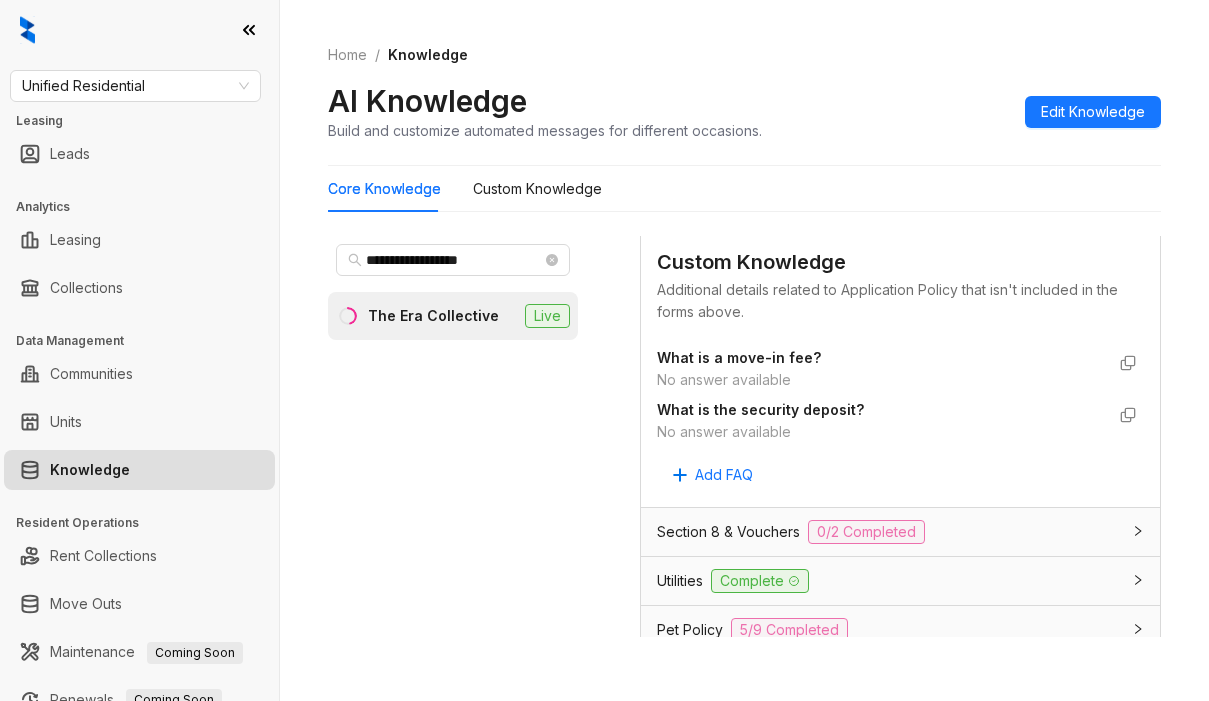 scroll, scrollTop: 3900, scrollLeft: 0, axis: vertical 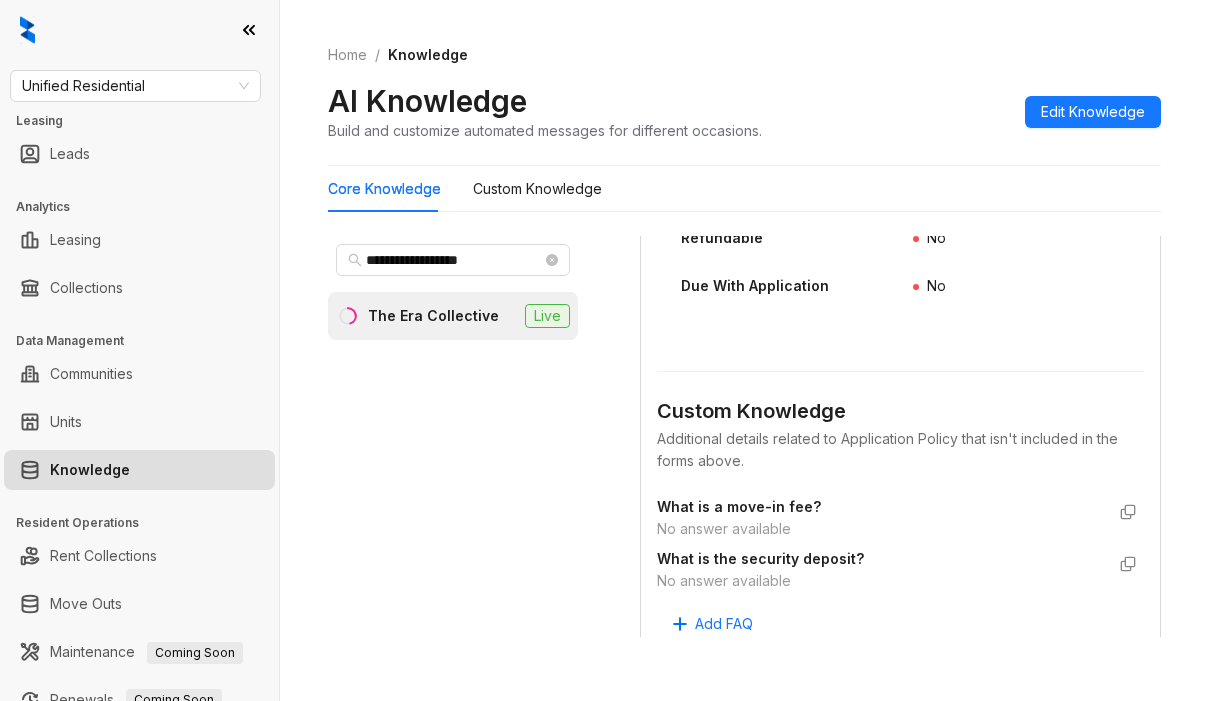 click on "**********" at bounding box center [453, 436] 